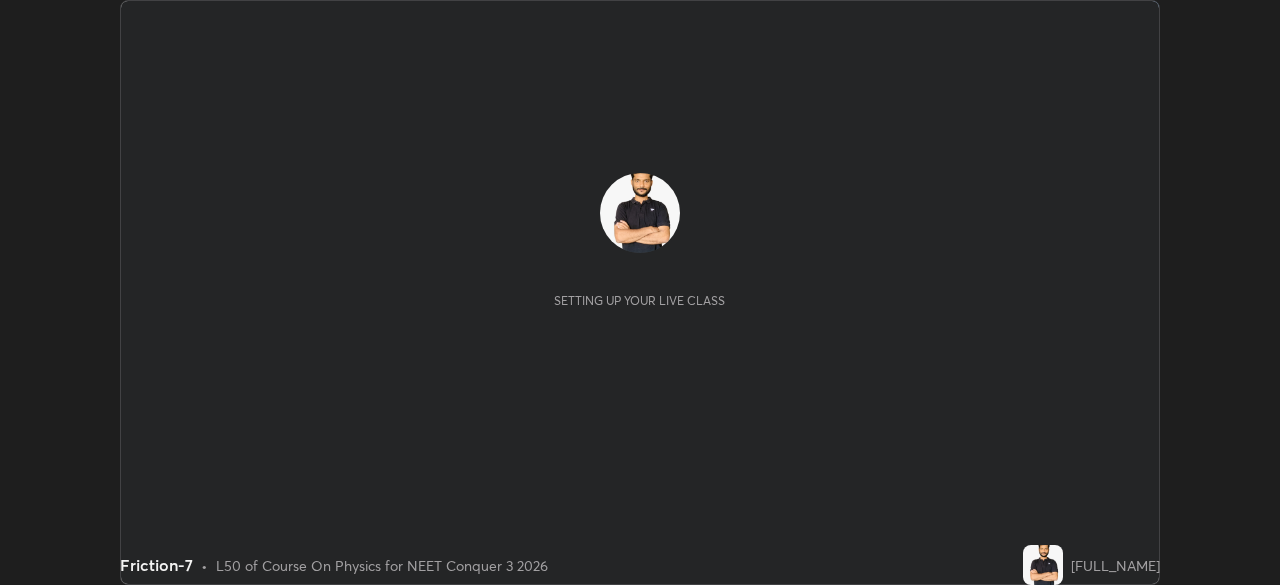 scroll, scrollTop: 0, scrollLeft: 0, axis: both 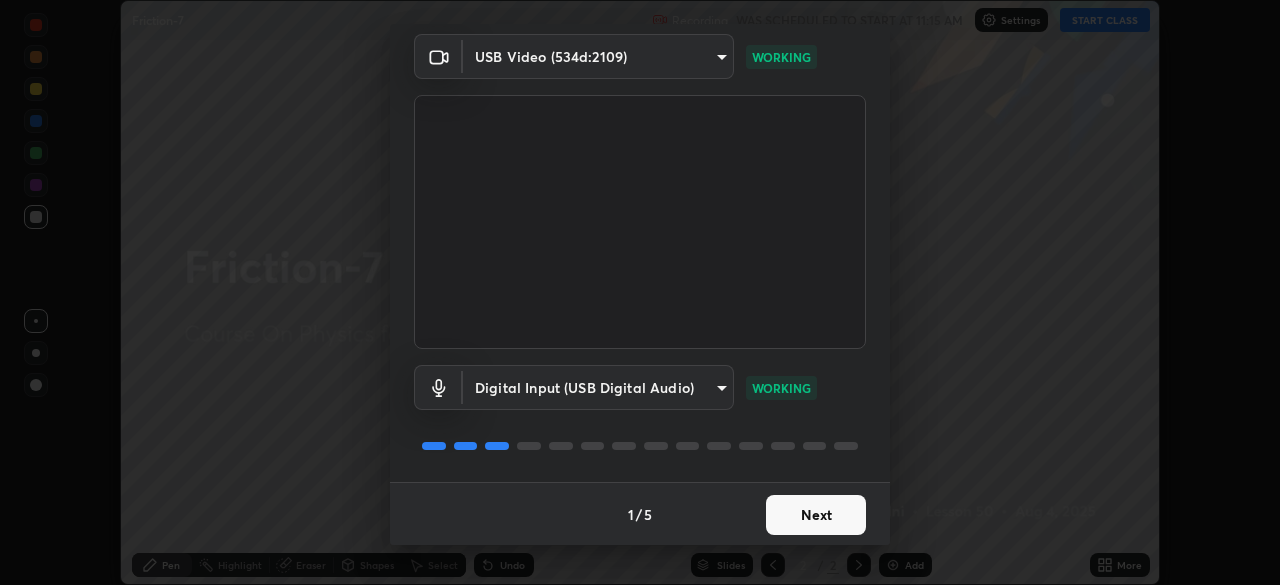 click on "Next" at bounding box center [816, 515] 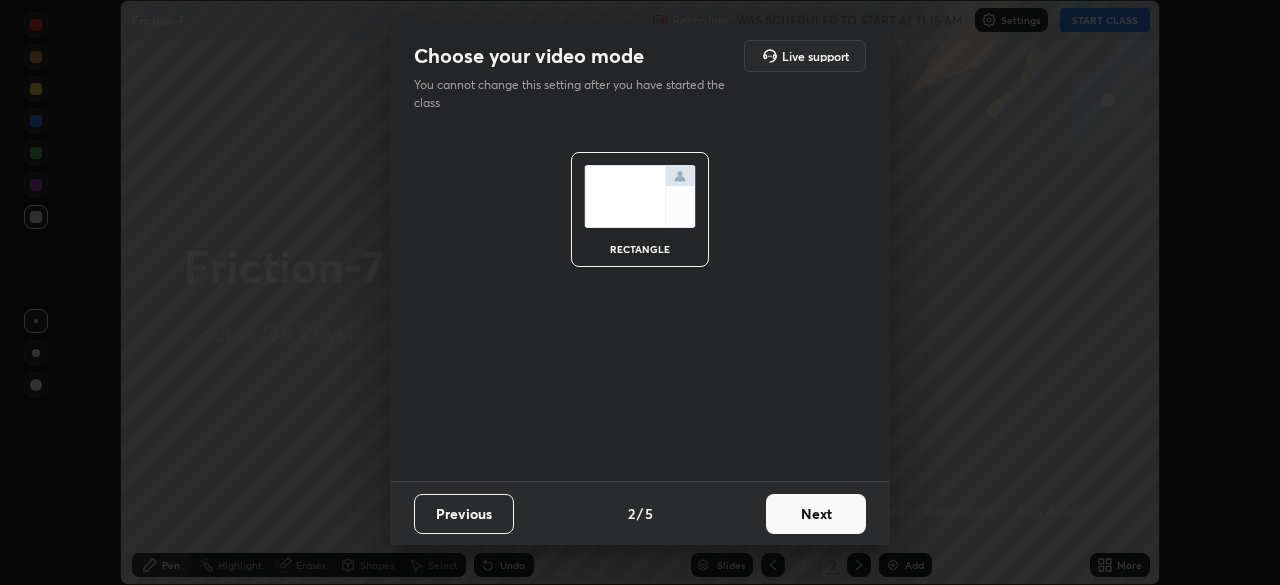 scroll, scrollTop: 0, scrollLeft: 0, axis: both 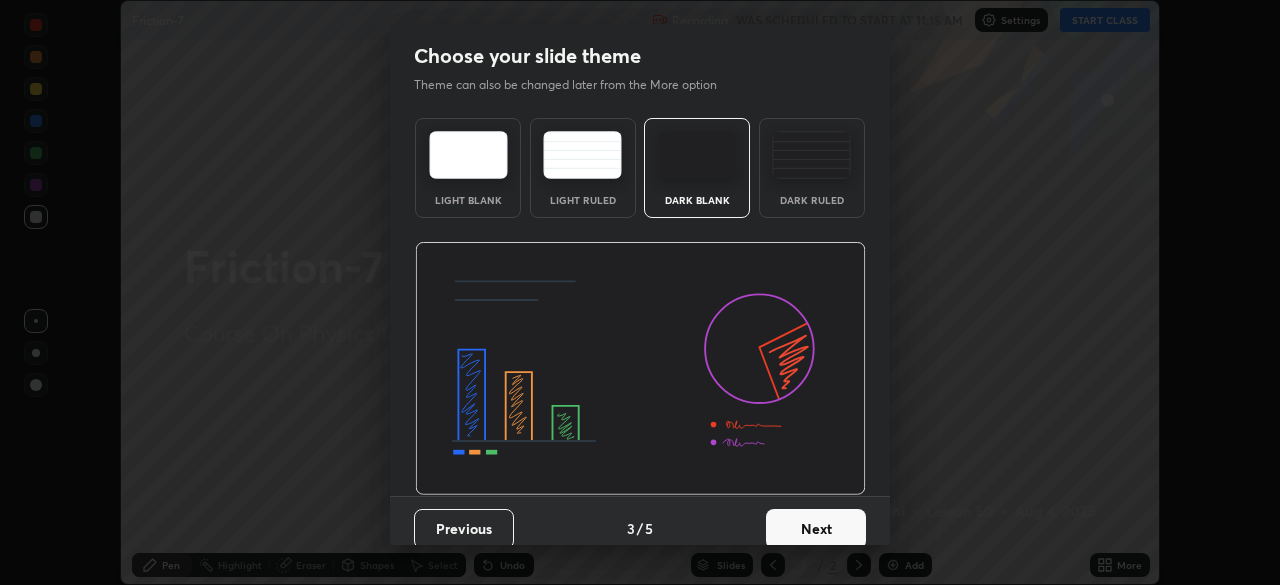 click on "Next" at bounding box center (816, 529) 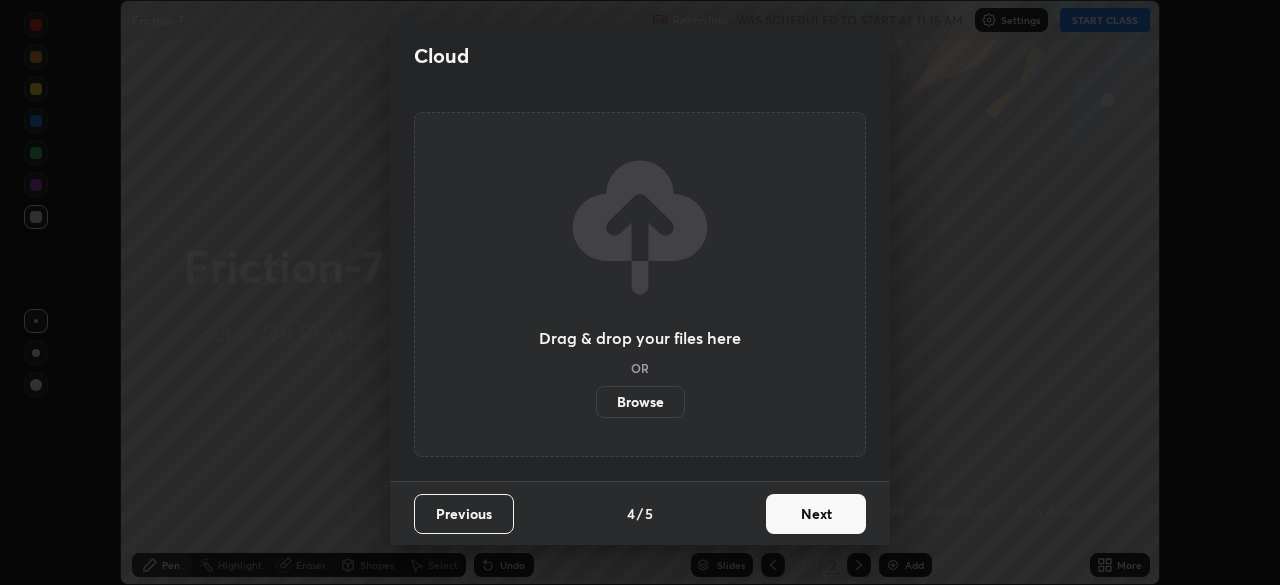 click on "Browse" at bounding box center [640, 402] 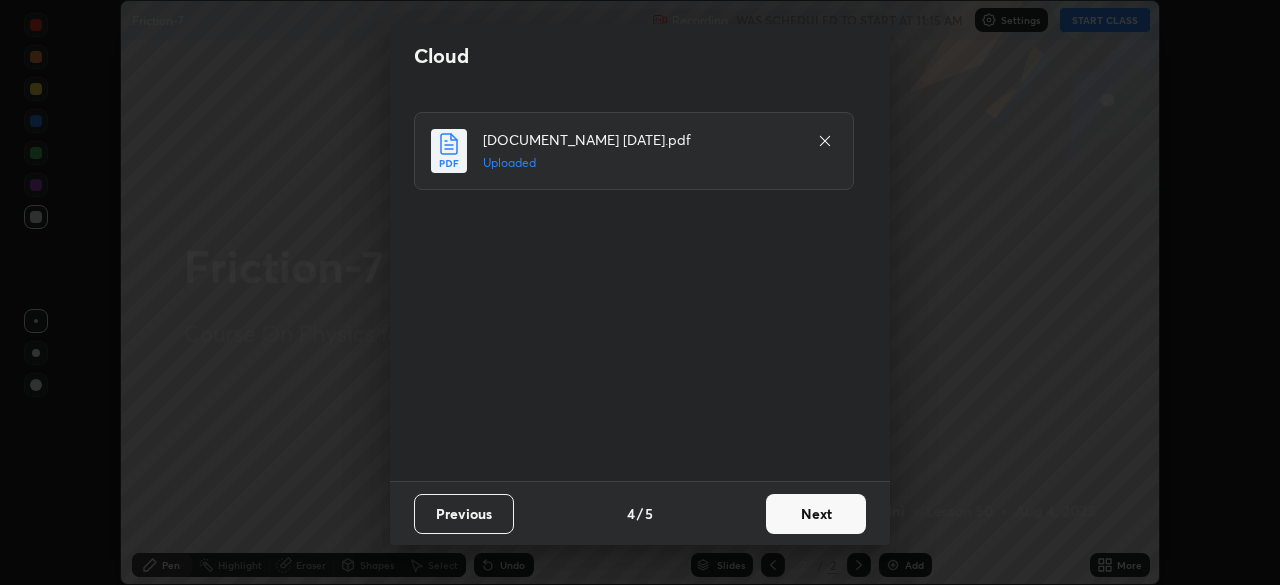 click on "Next" at bounding box center [816, 514] 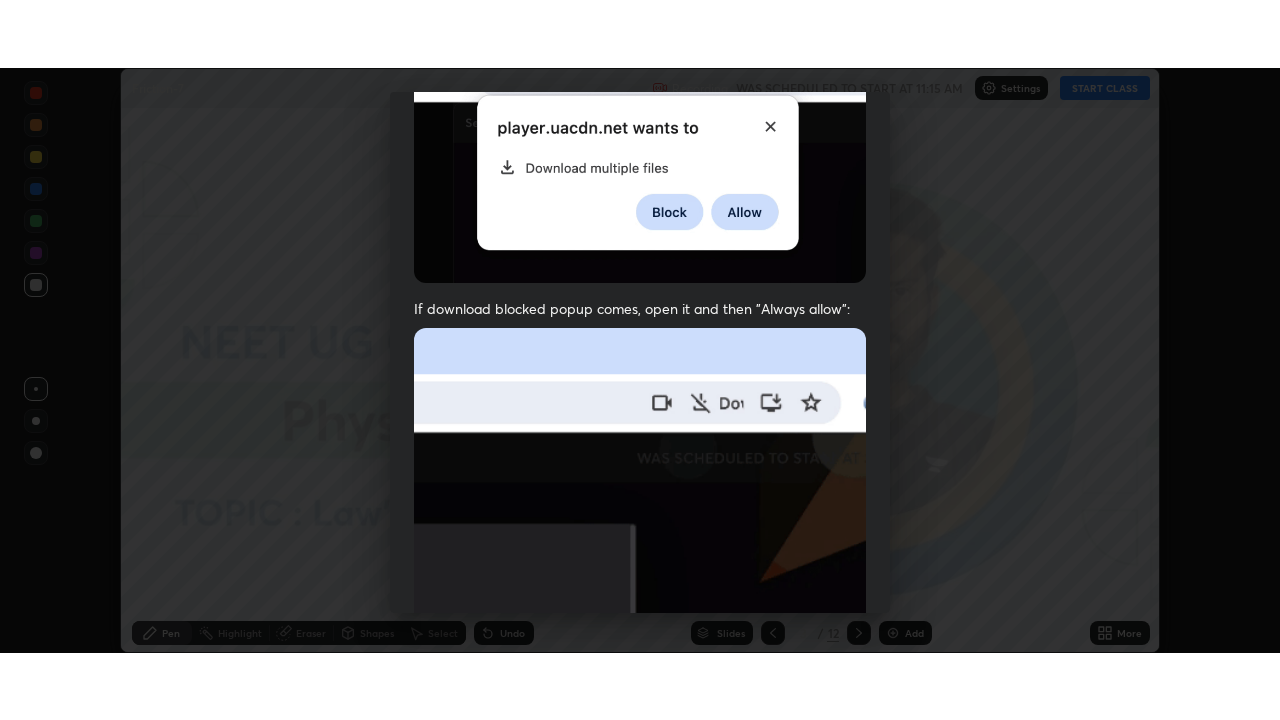scroll, scrollTop: 478, scrollLeft: 0, axis: vertical 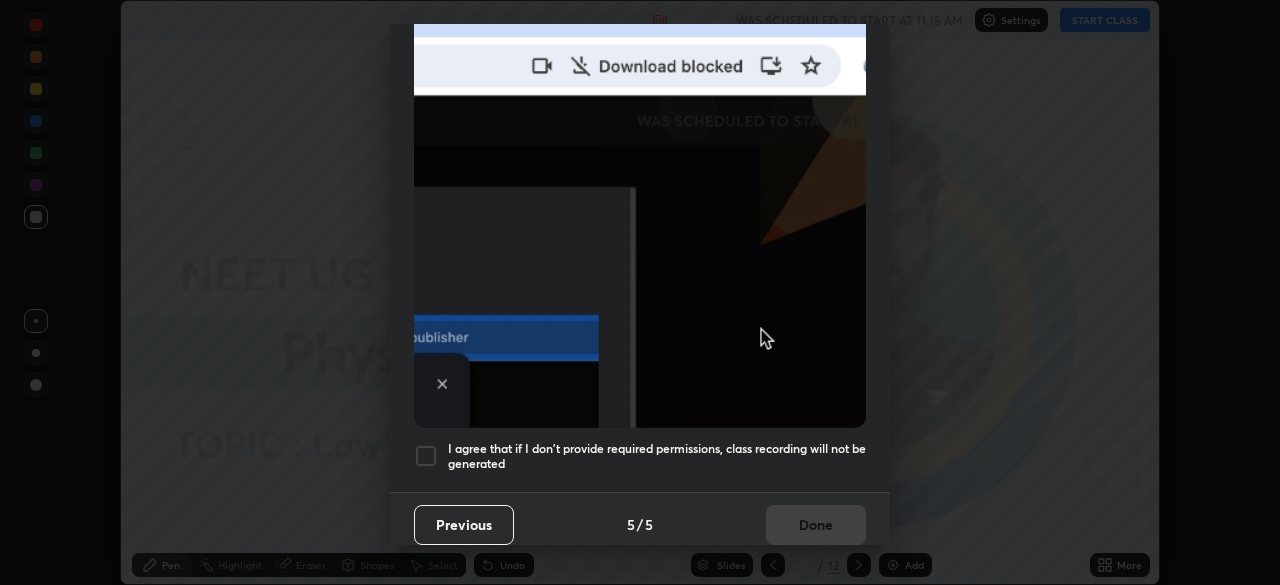 click on "I agree that if I don't provide required permissions, class recording will not be generated" at bounding box center [657, 456] 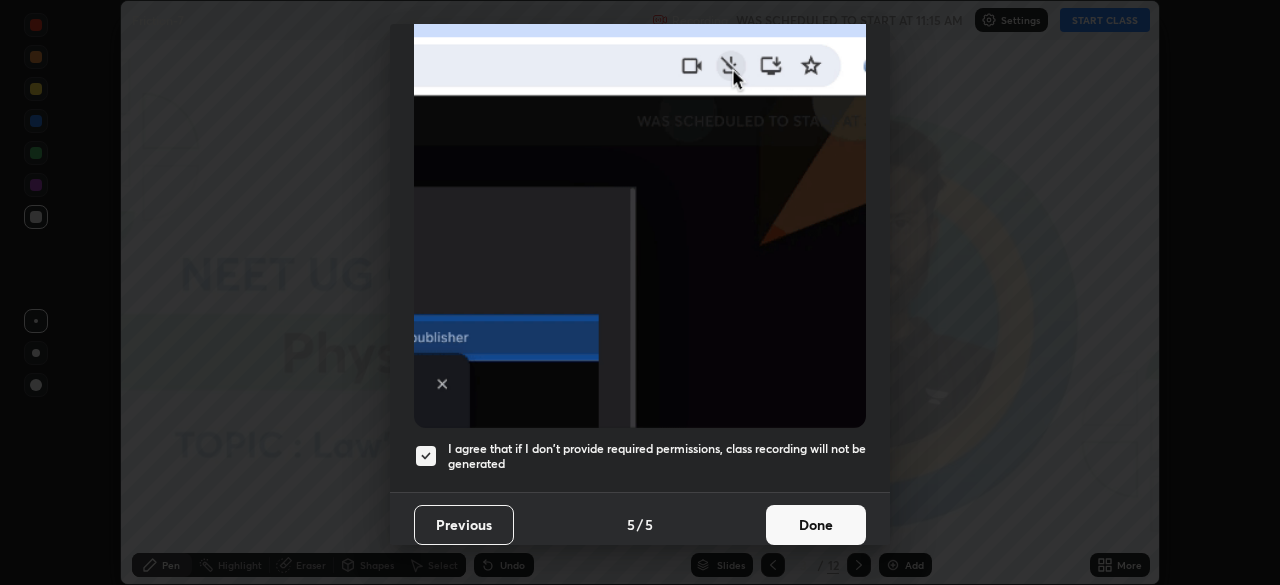 click on "Done" at bounding box center [816, 525] 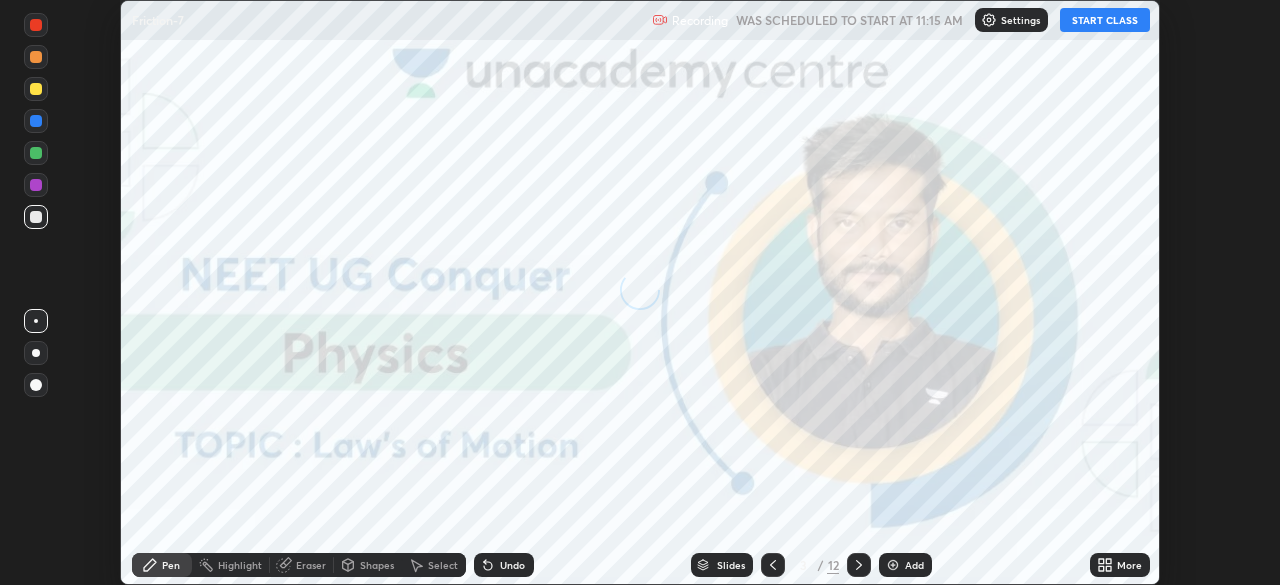 click 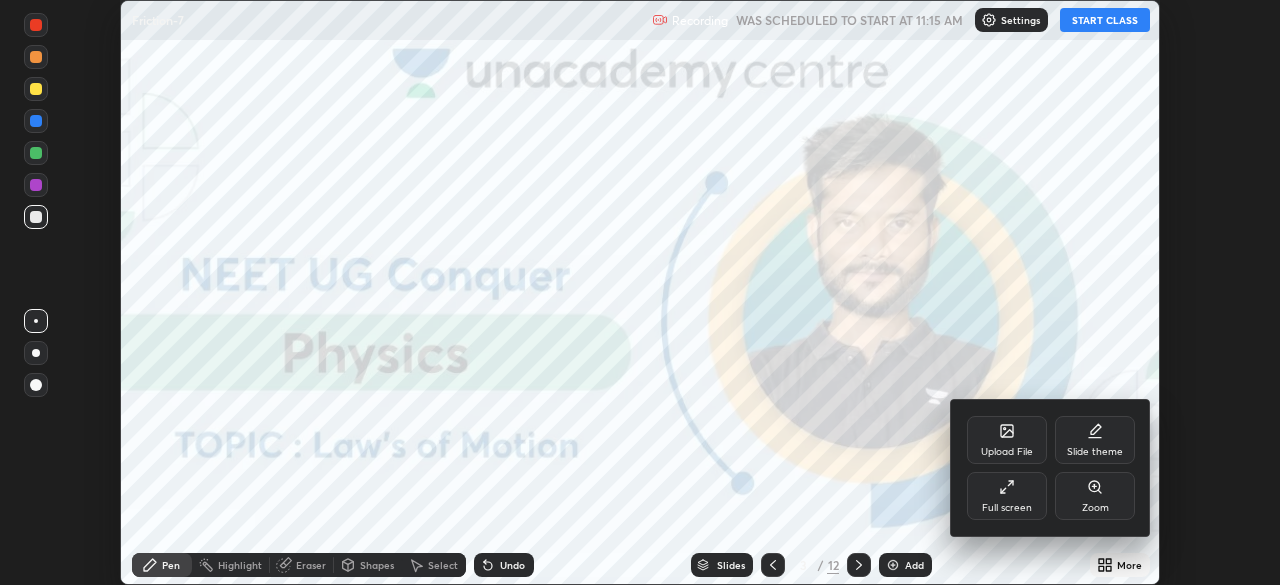 click on "Upload File" at bounding box center (1007, 440) 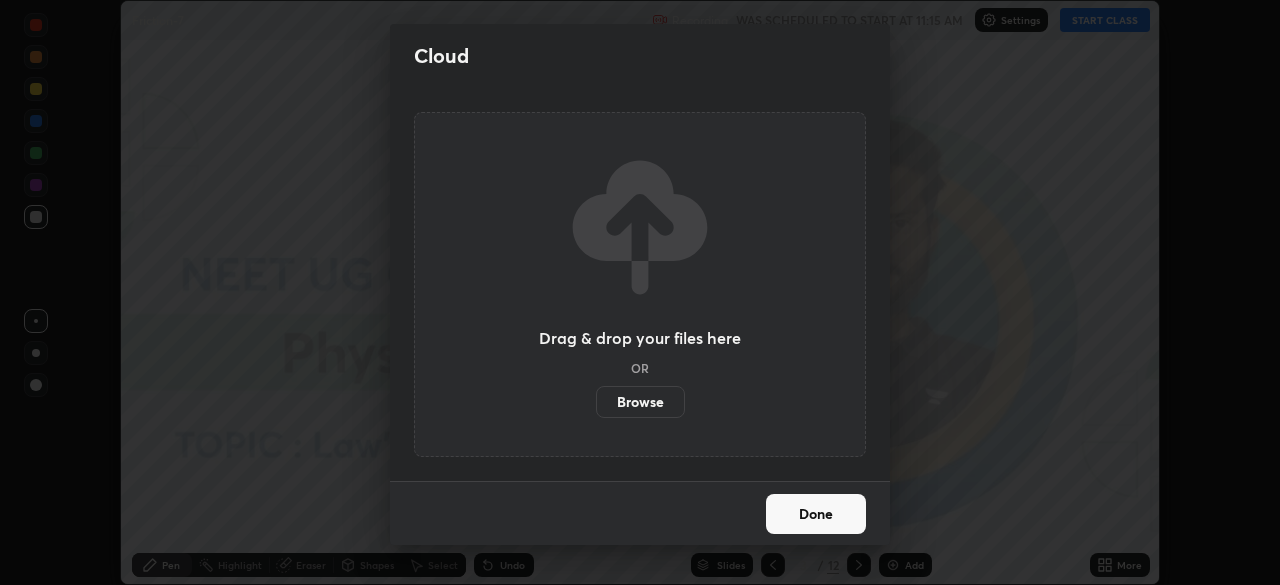 click on "Browse" at bounding box center (640, 402) 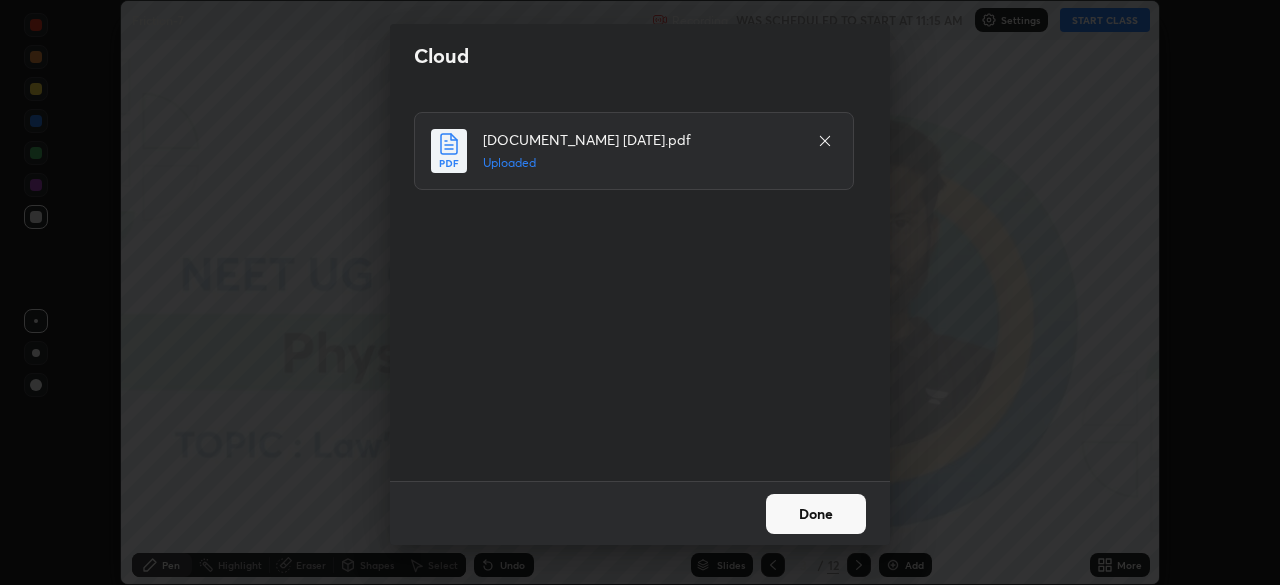 click on "Done" at bounding box center (816, 514) 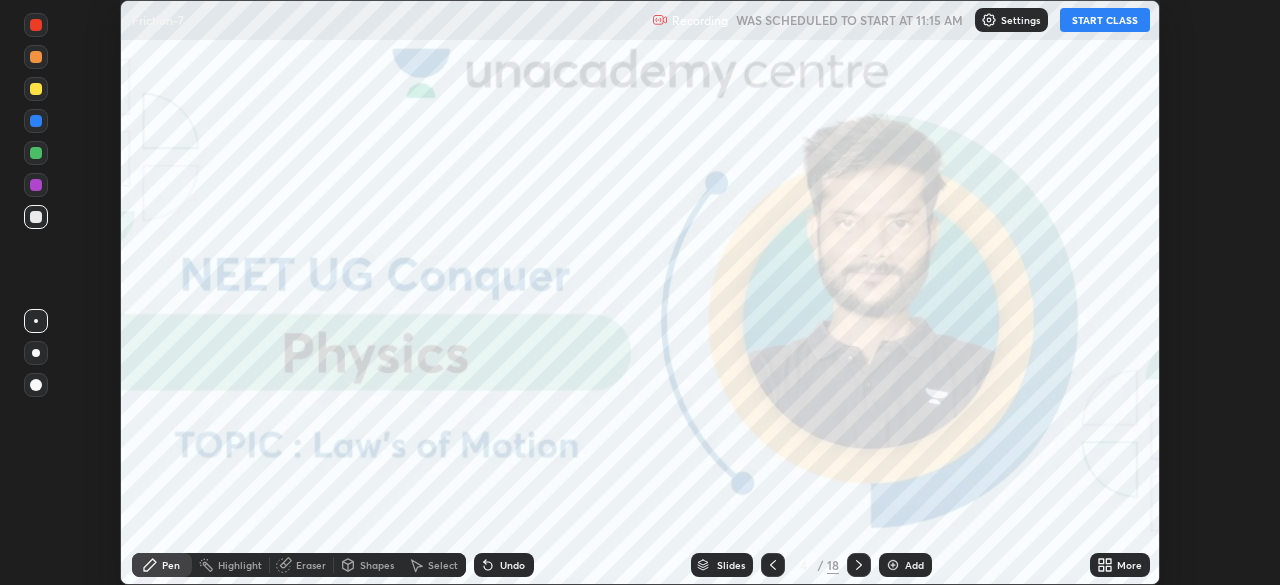 click 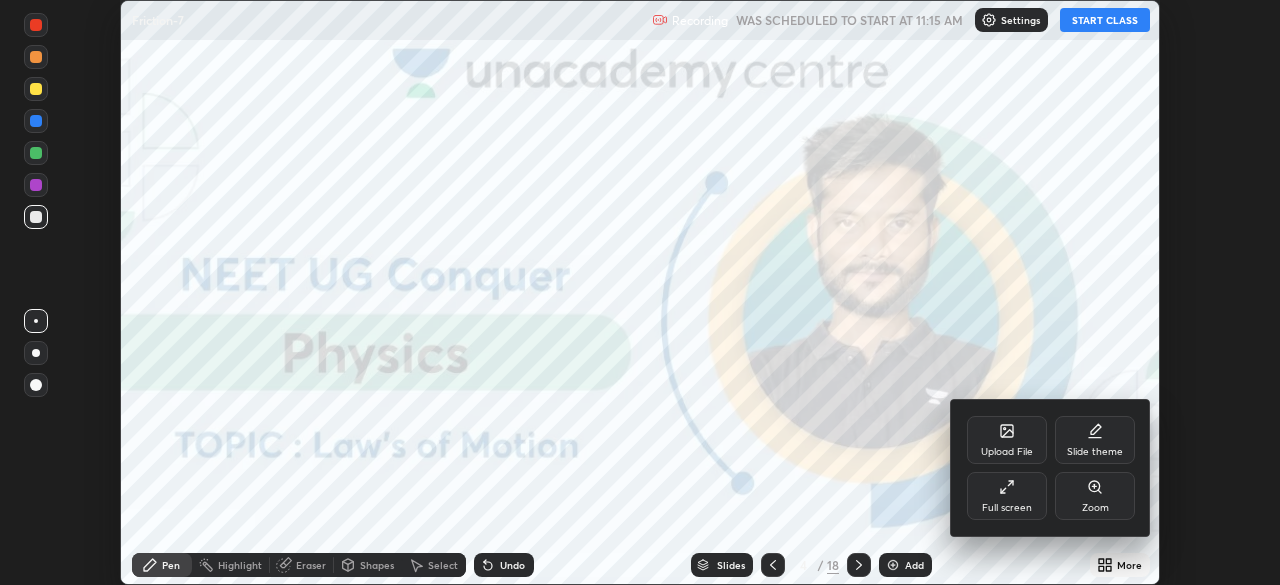 click on "Upload File" at bounding box center (1007, 440) 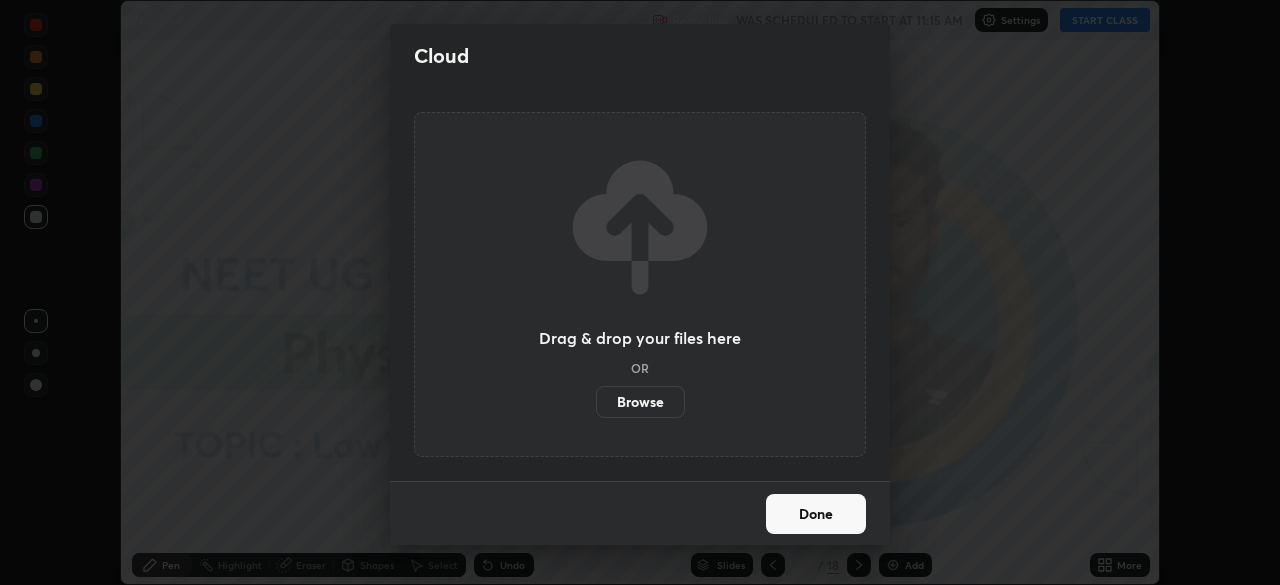 click on "Browse" at bounding box center (640, 402) 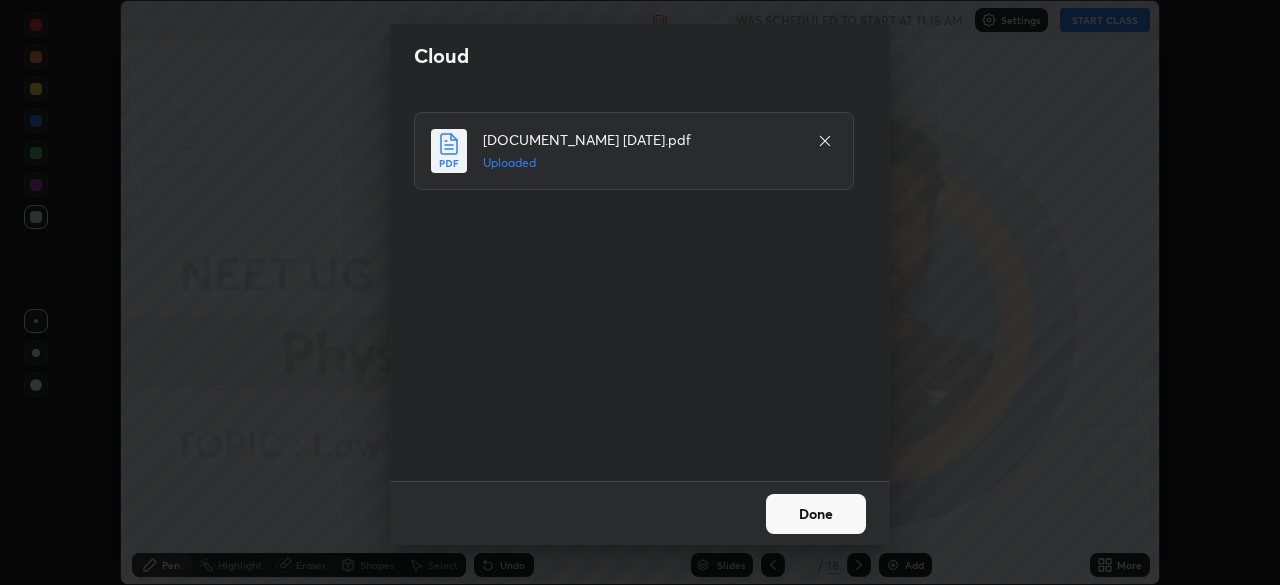 click on "Done" at bounding box center (816, 514) 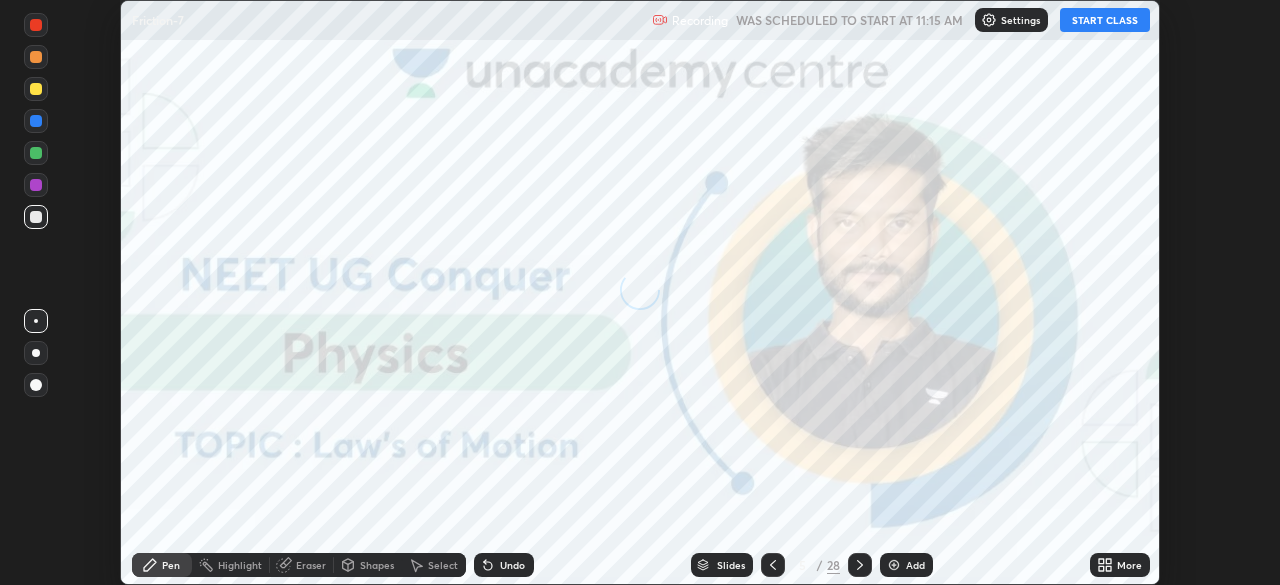 click 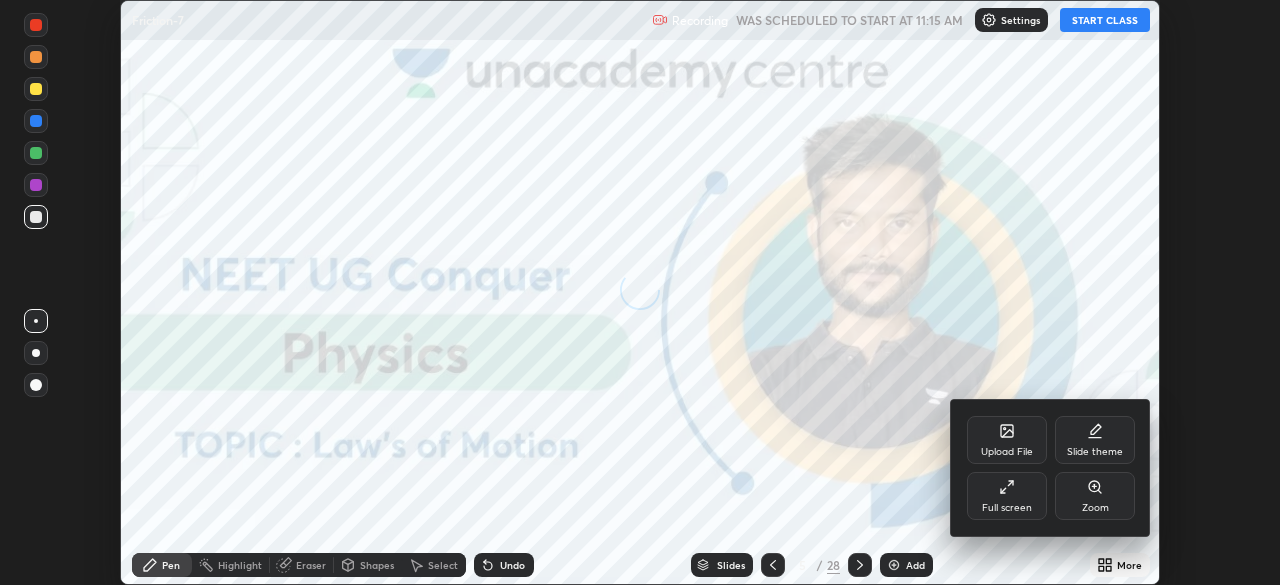 click 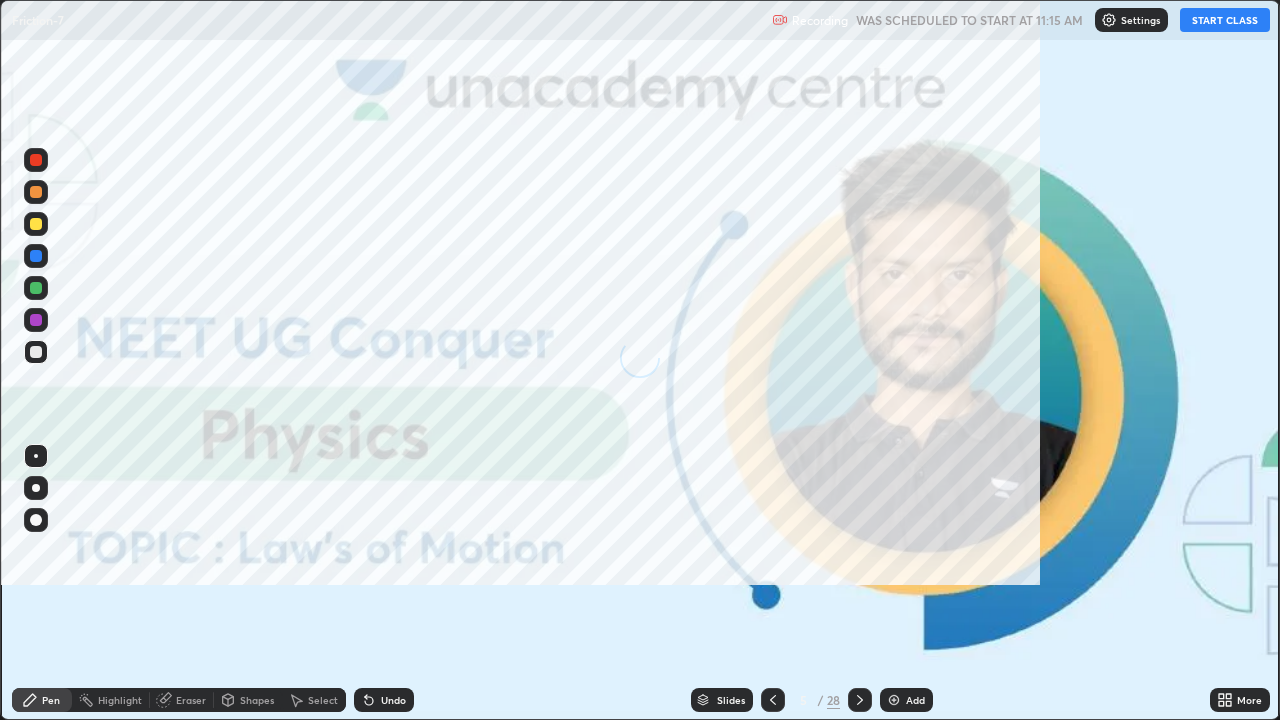 scroll, scrollTop: 99280, scrollLeft: 98720, axis: both 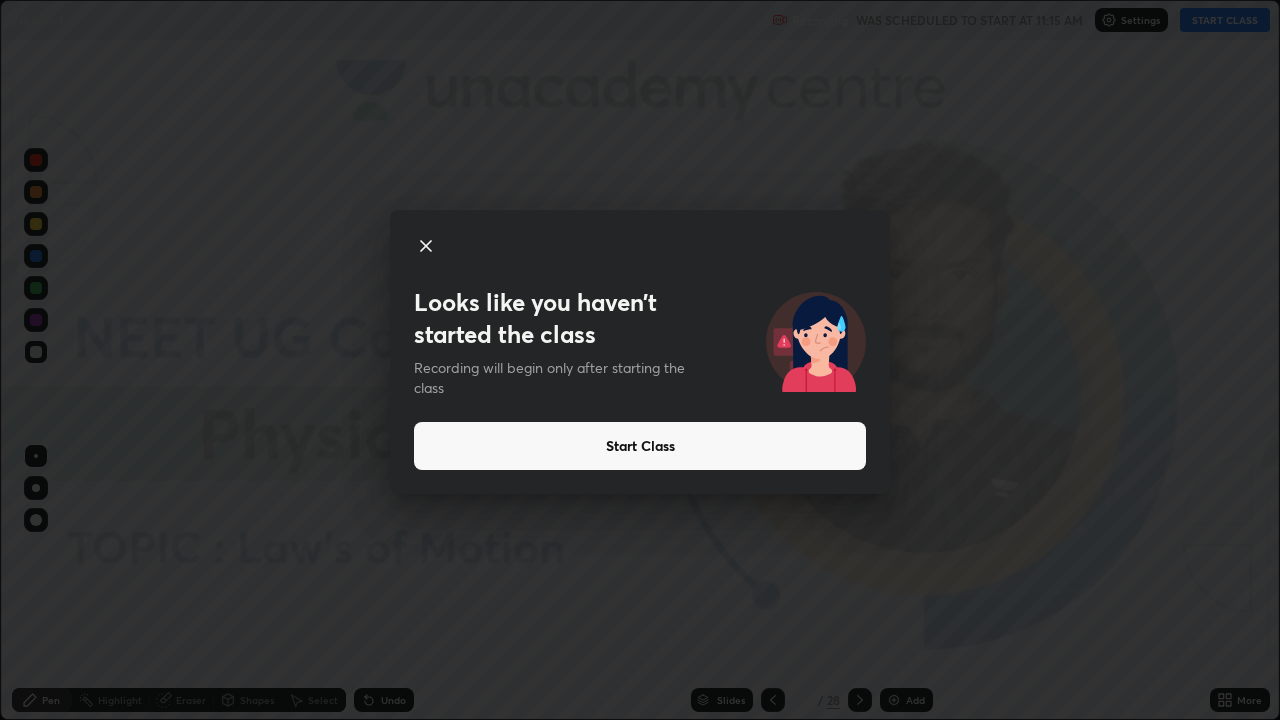 click on "Start Class" at bounding box center (640, 446) 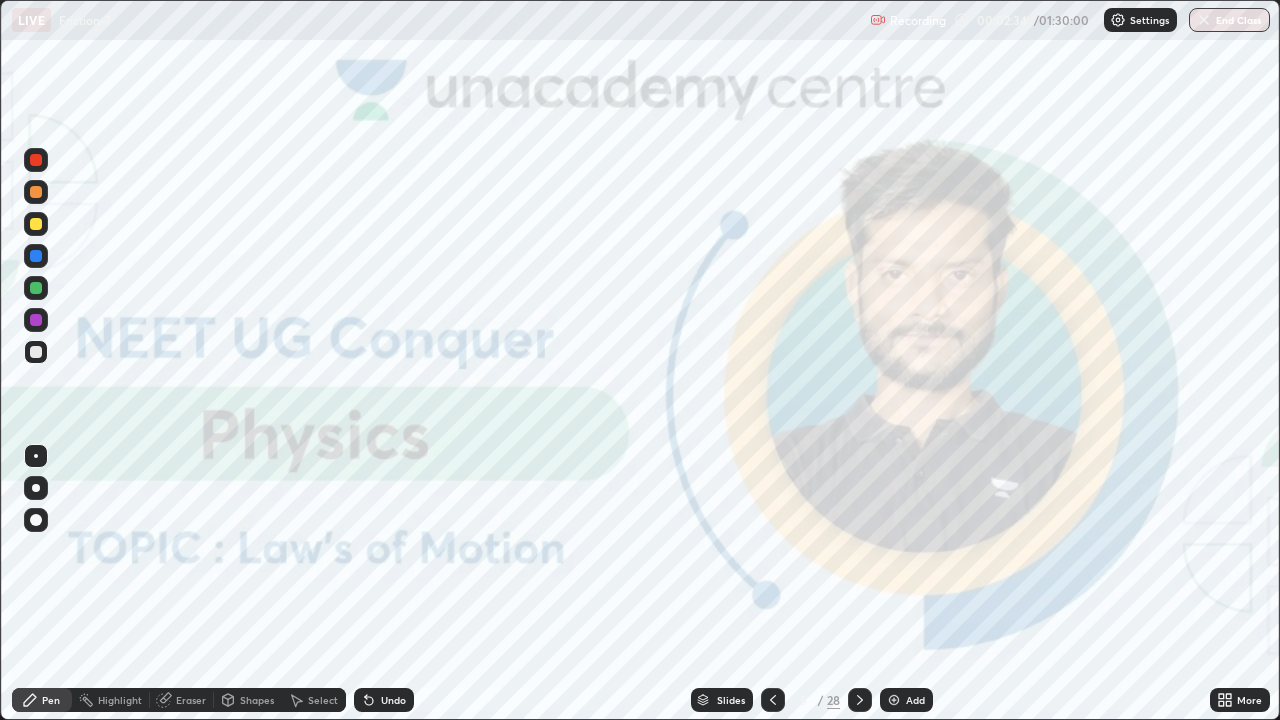 click at bounding box center [894, 700] 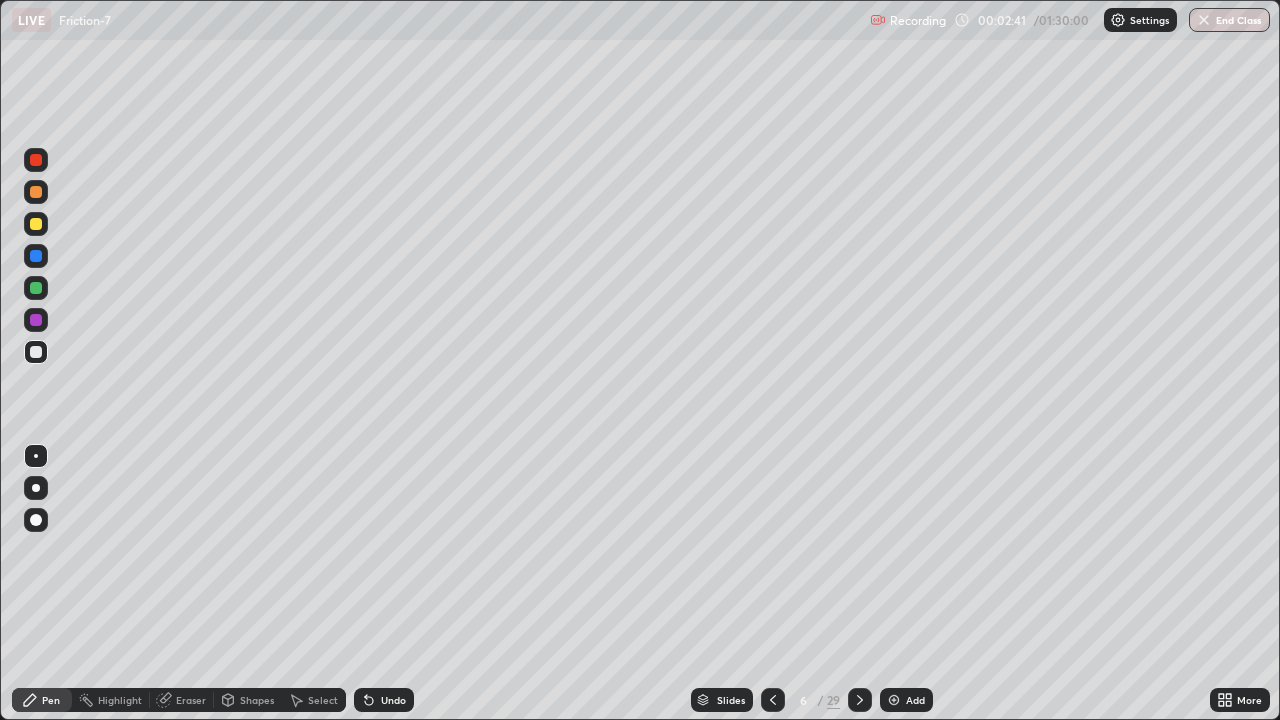 click at bounding box center (36, 488) 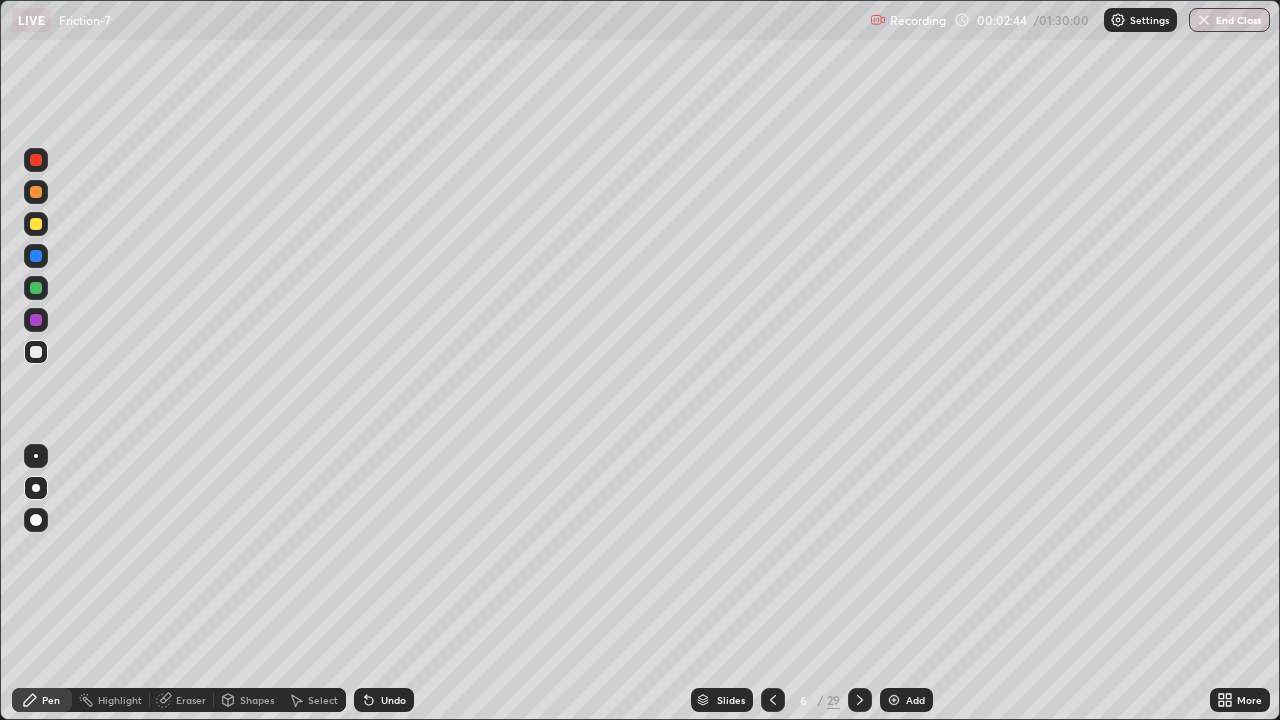 click at bounding box center [36, 352] 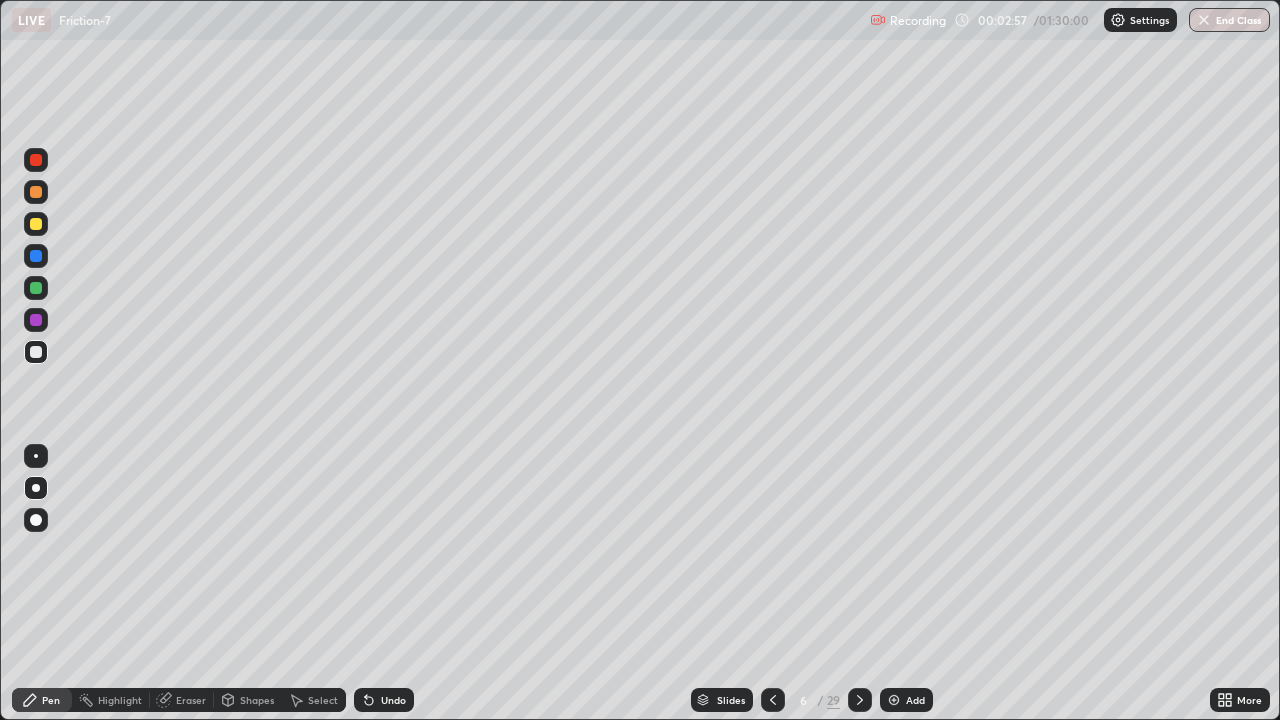 click at bounding box center (36, 320) 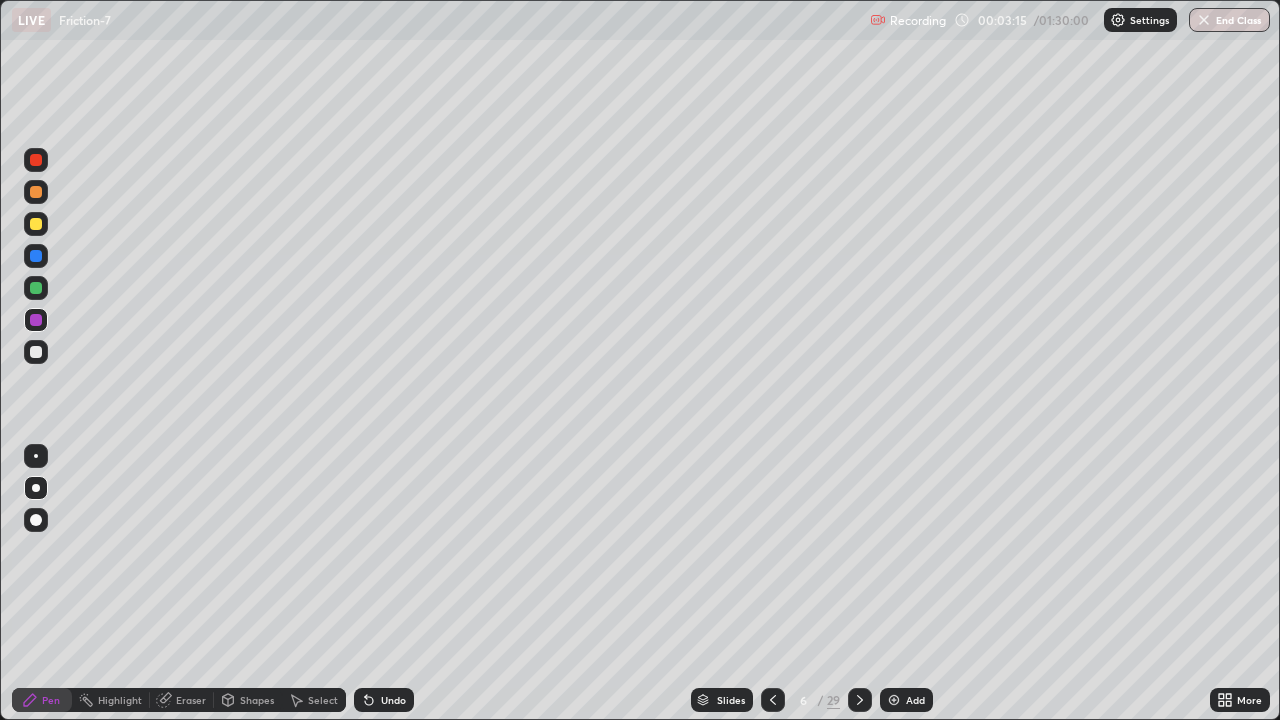 click at bounding box center (36, 288) 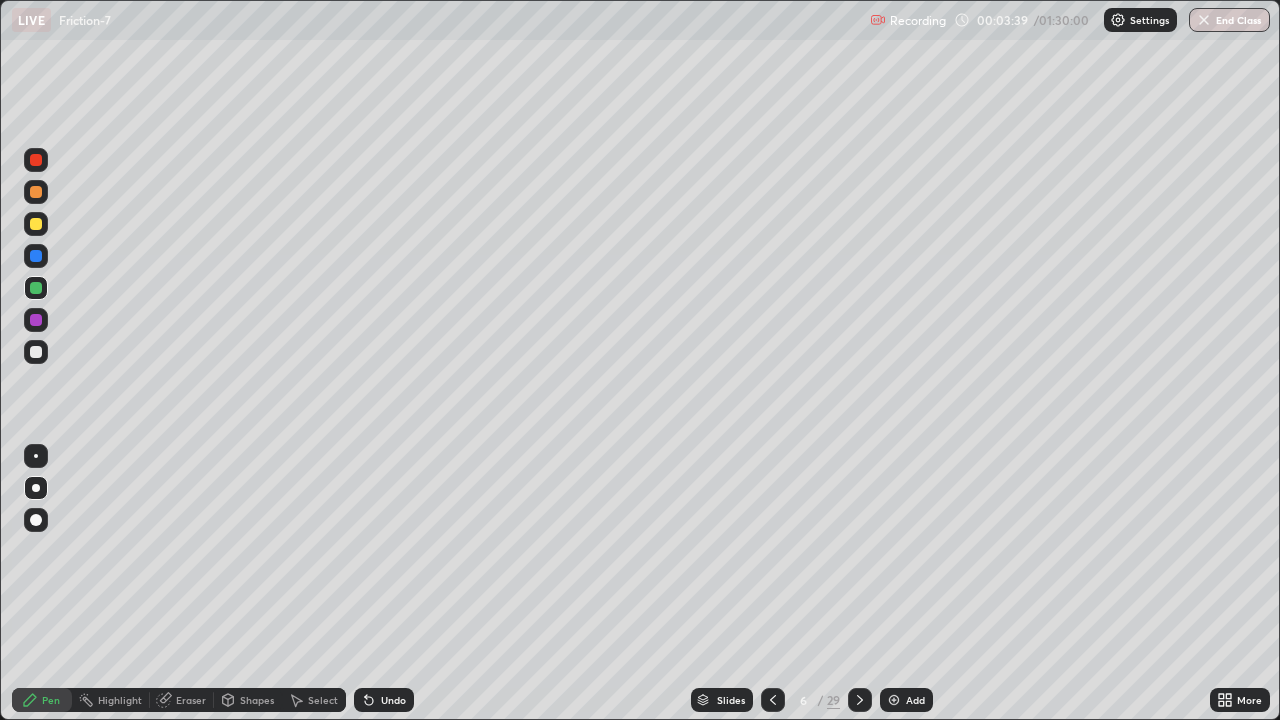 click at bounding box center [36, 352] 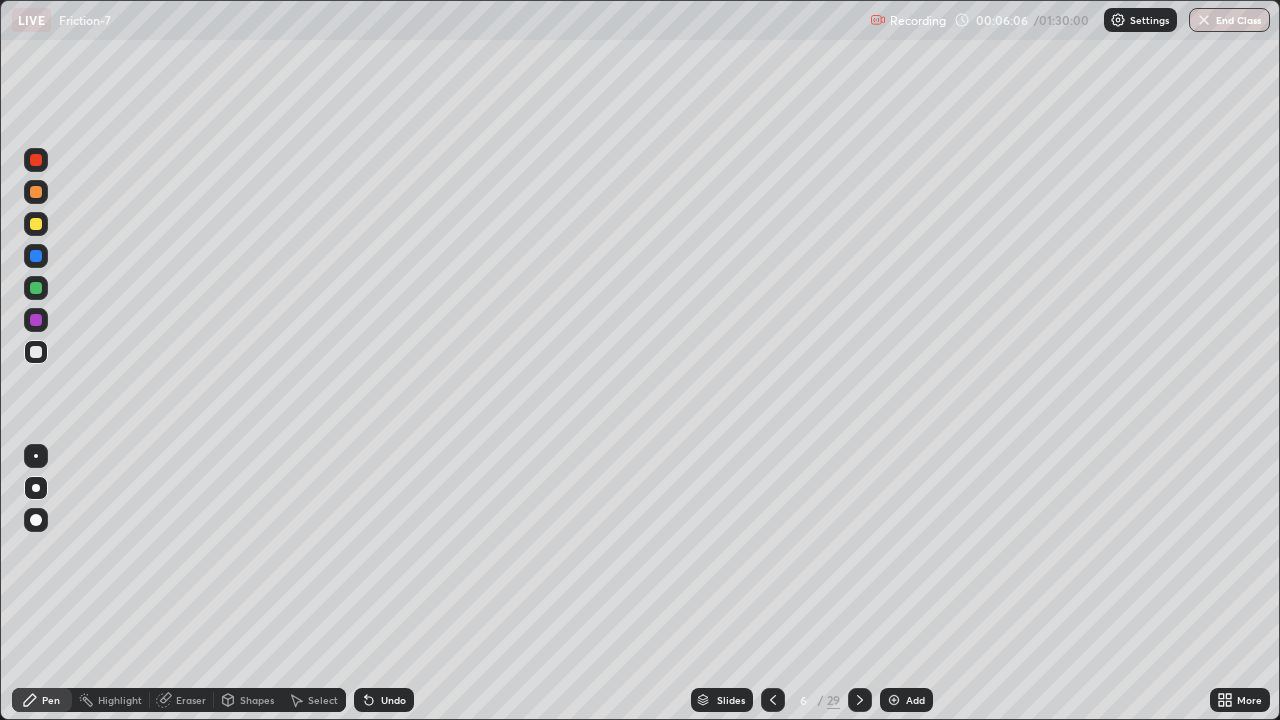 click at bounding box center [36, 256] 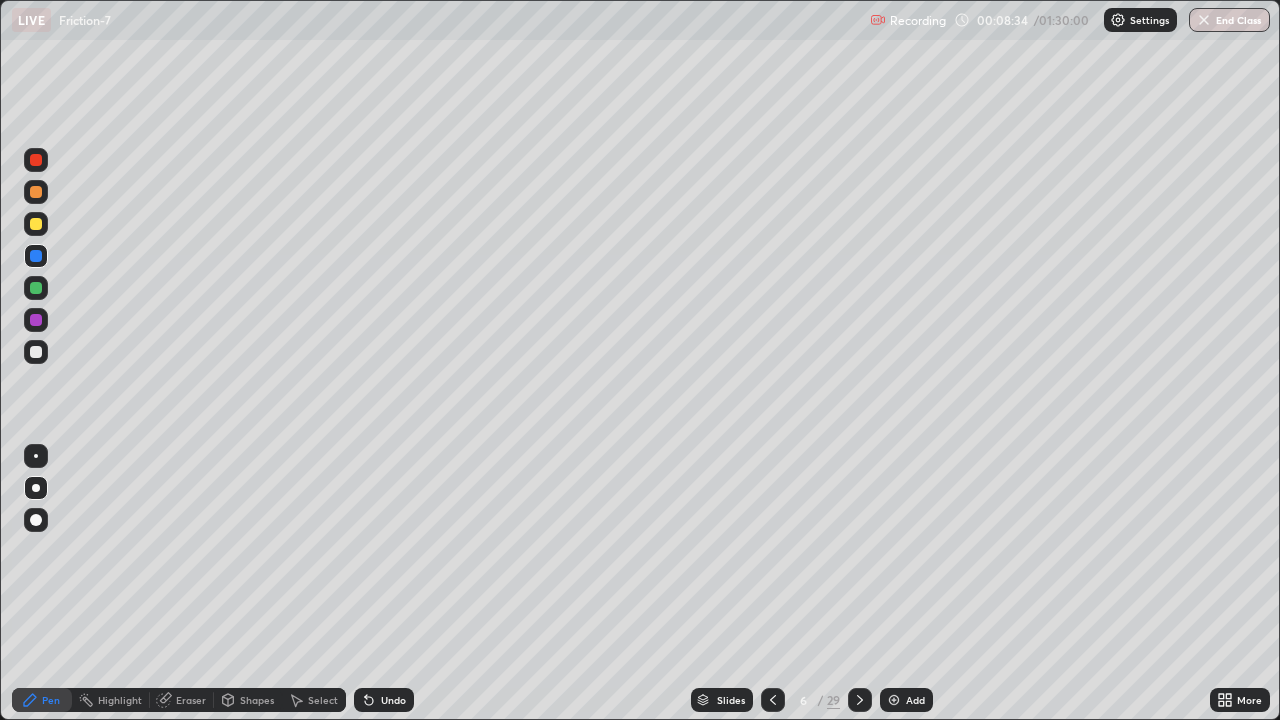 click at bounding box center [894, 700] 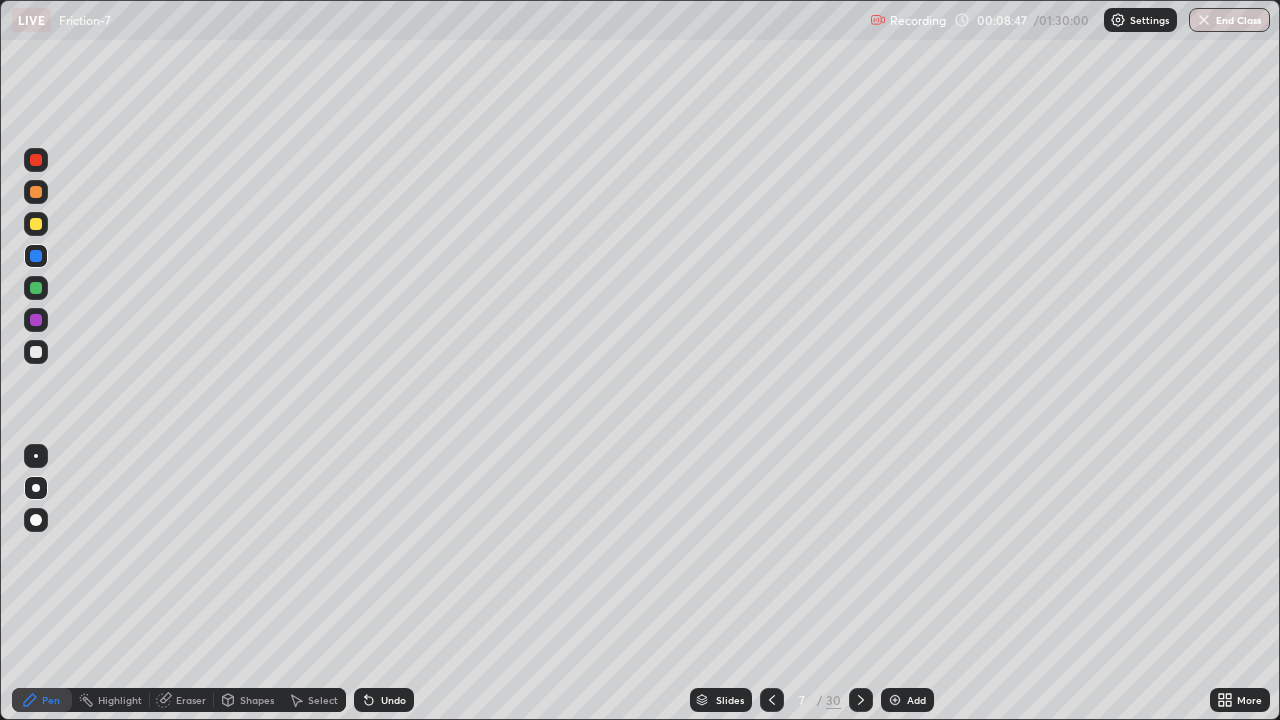click at bounding box center [36, 224] 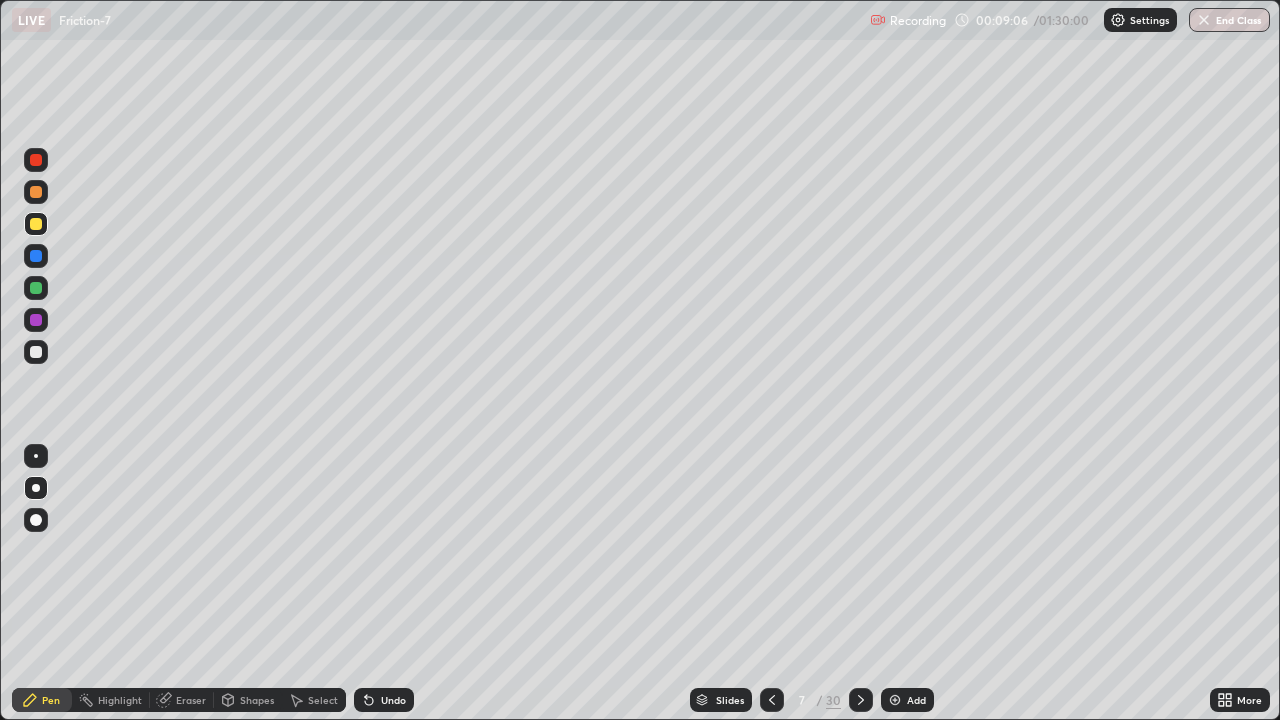 click at bounding box center (36, 256) 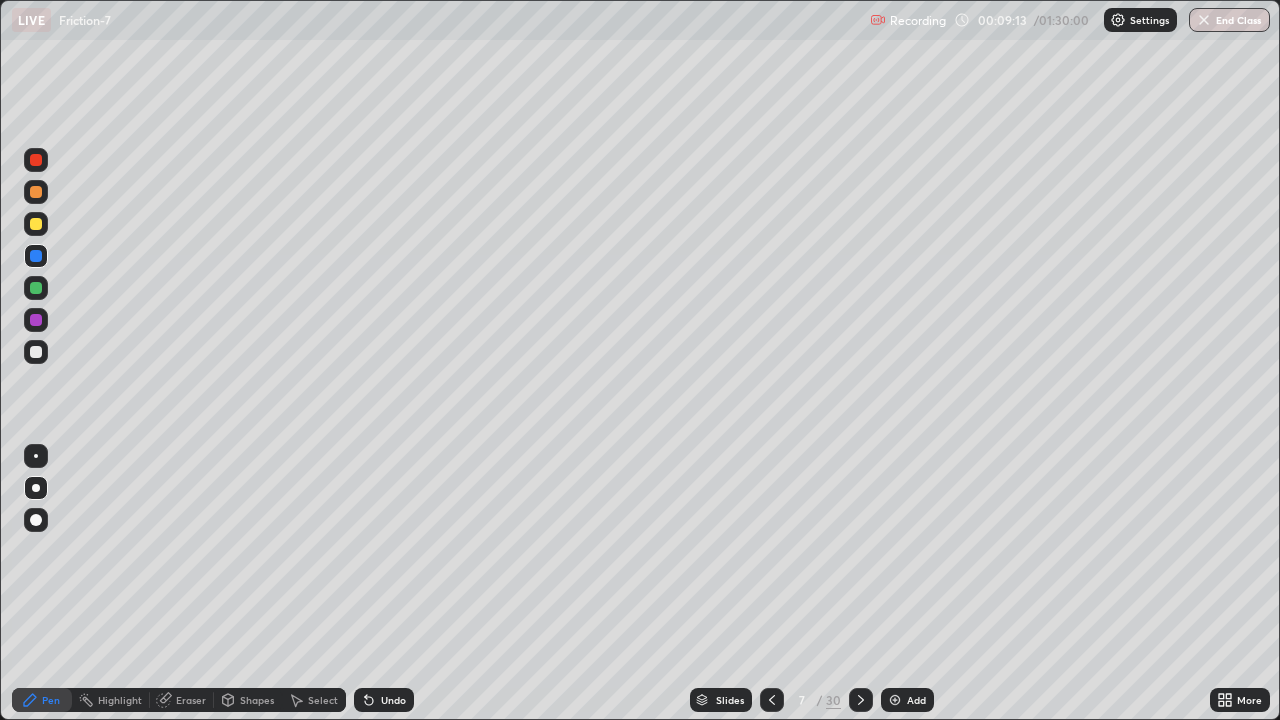 click at bounding box center (36, 224) 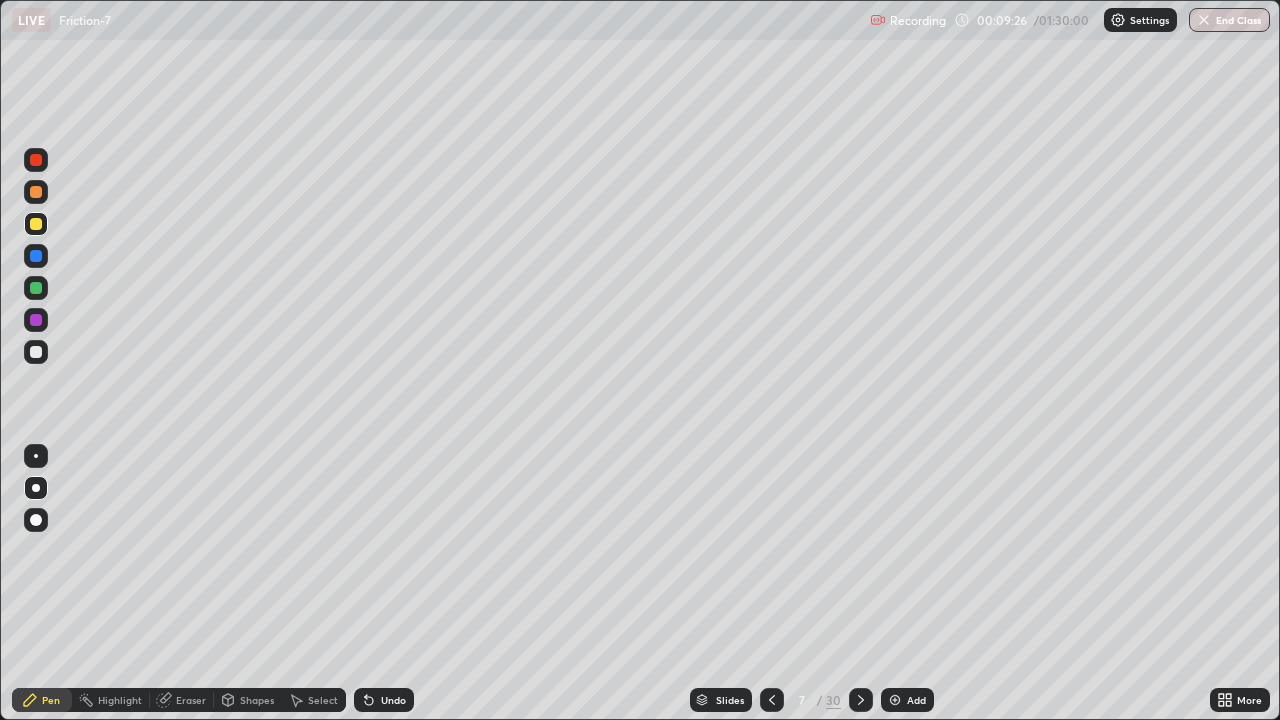 click at bounding box center [36, 256] 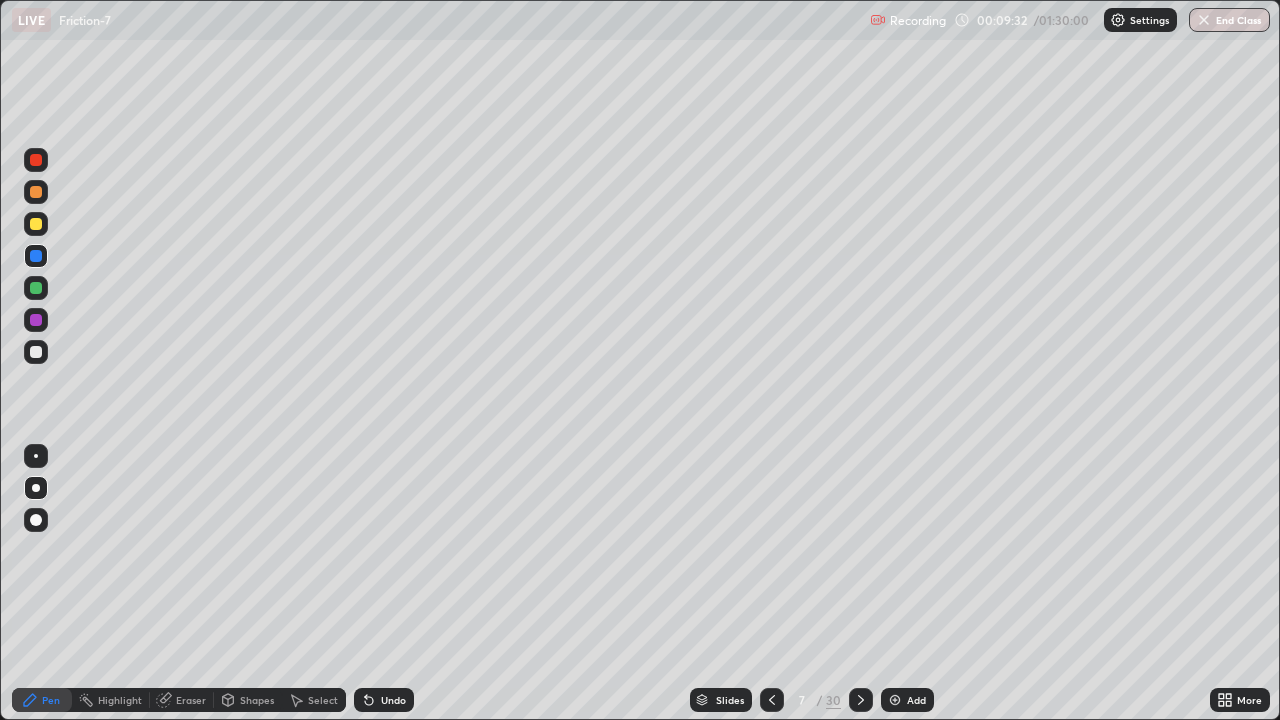 click at bounding box center (36, 256) 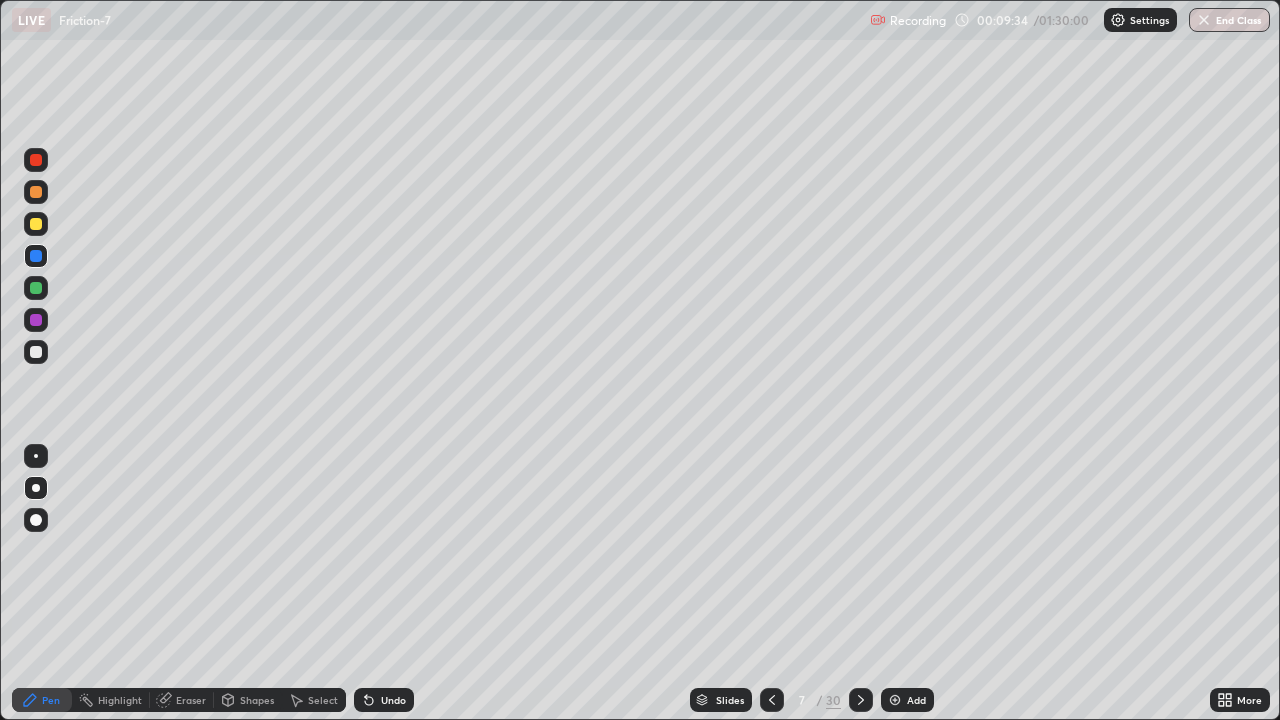 click at bounding box center (36, 224) 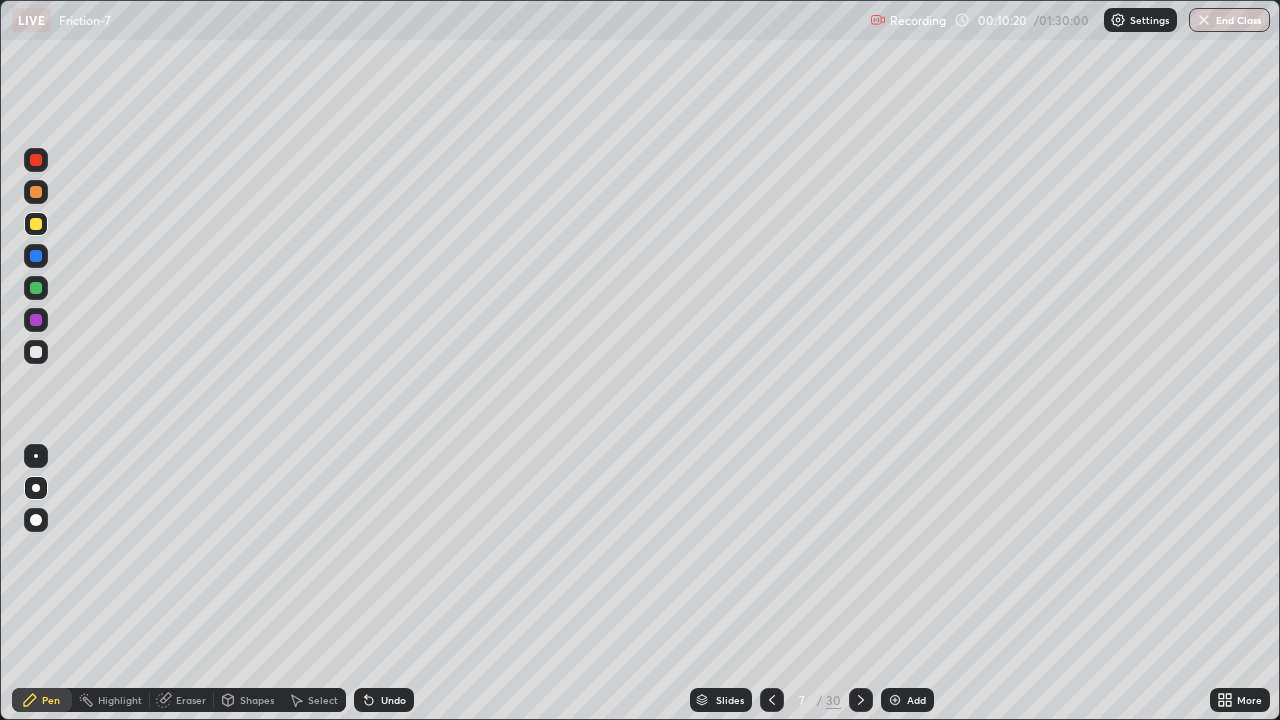 click at bounding box center [36, 352] 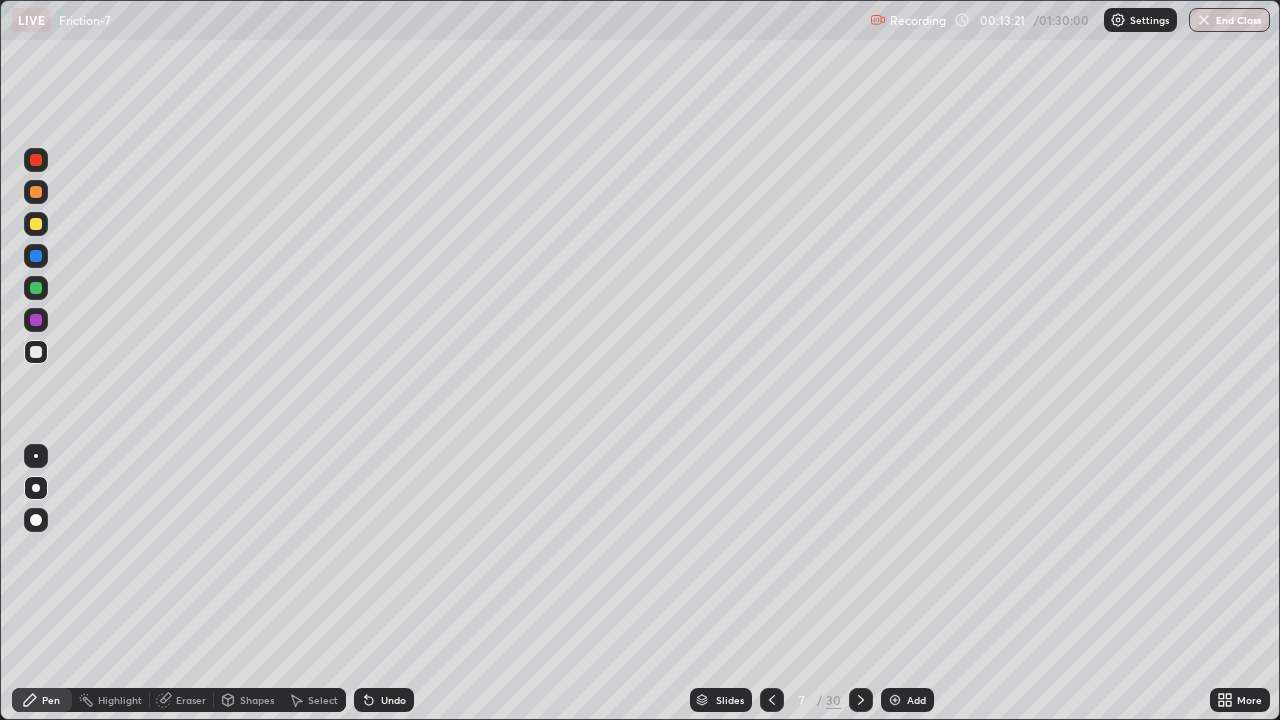 click at bounding box center (895, 700) 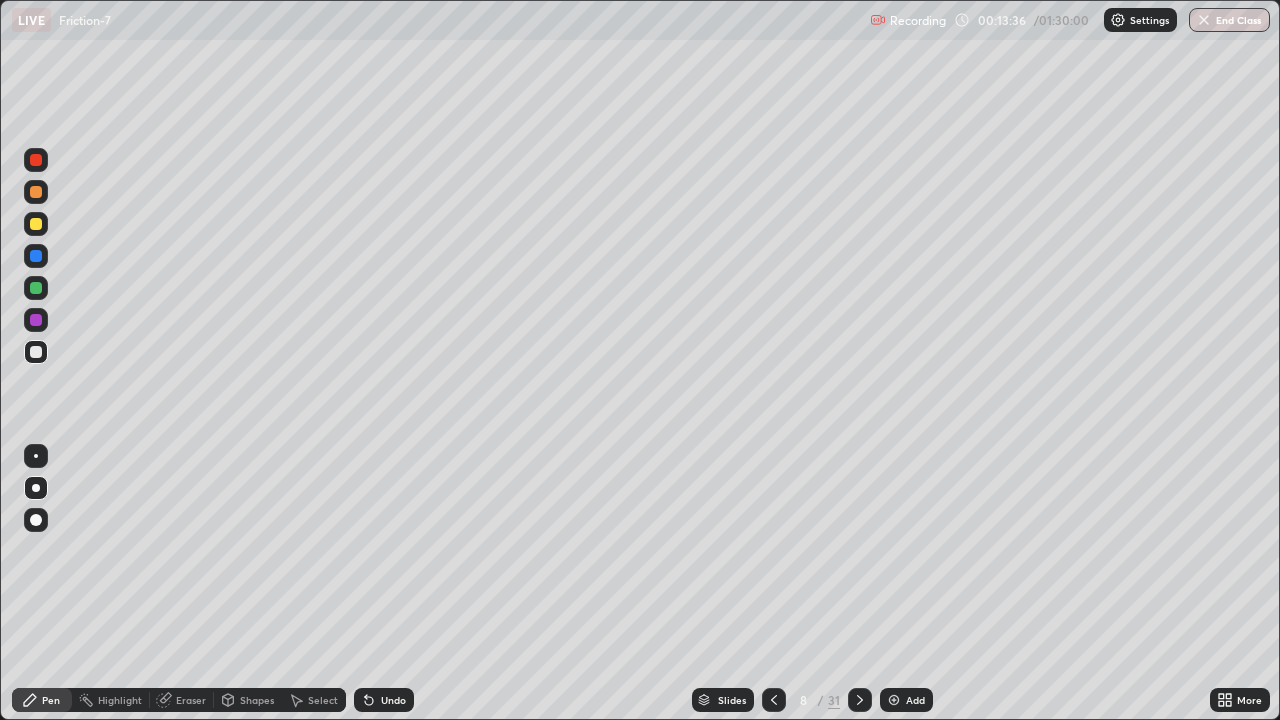 click at bounding box center [36, 320] 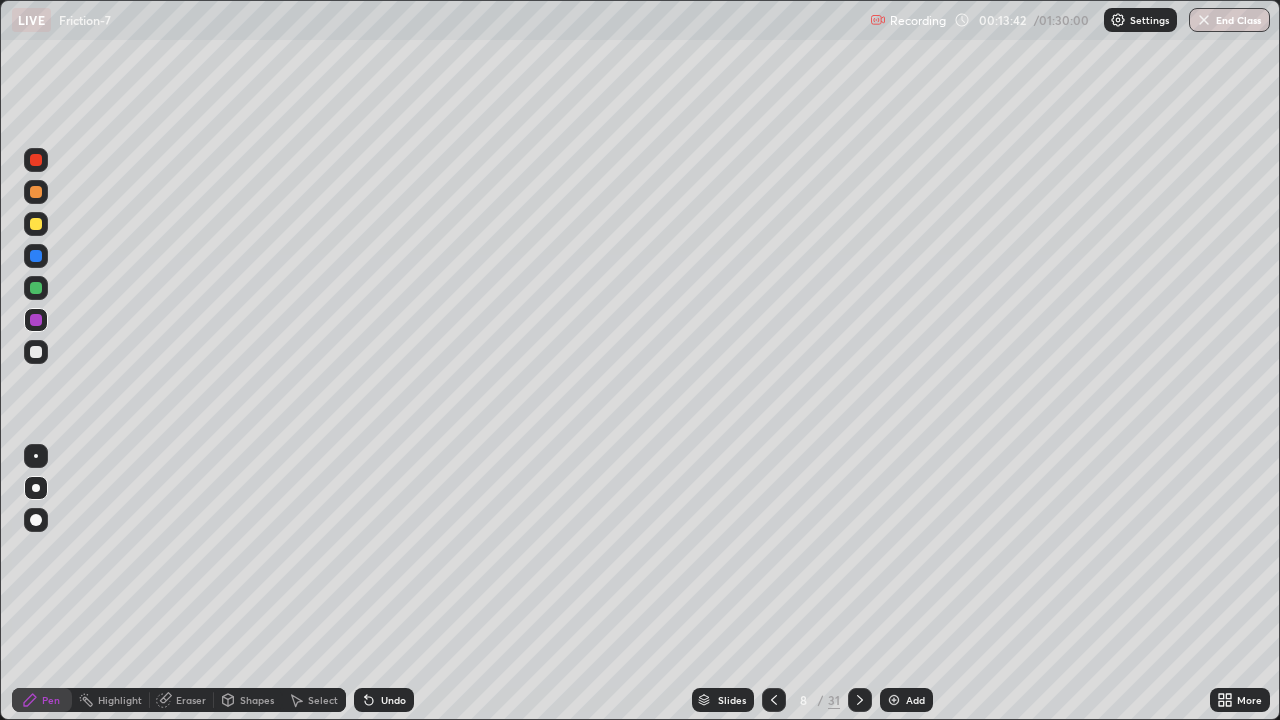 click at bounding box center [36, 352] 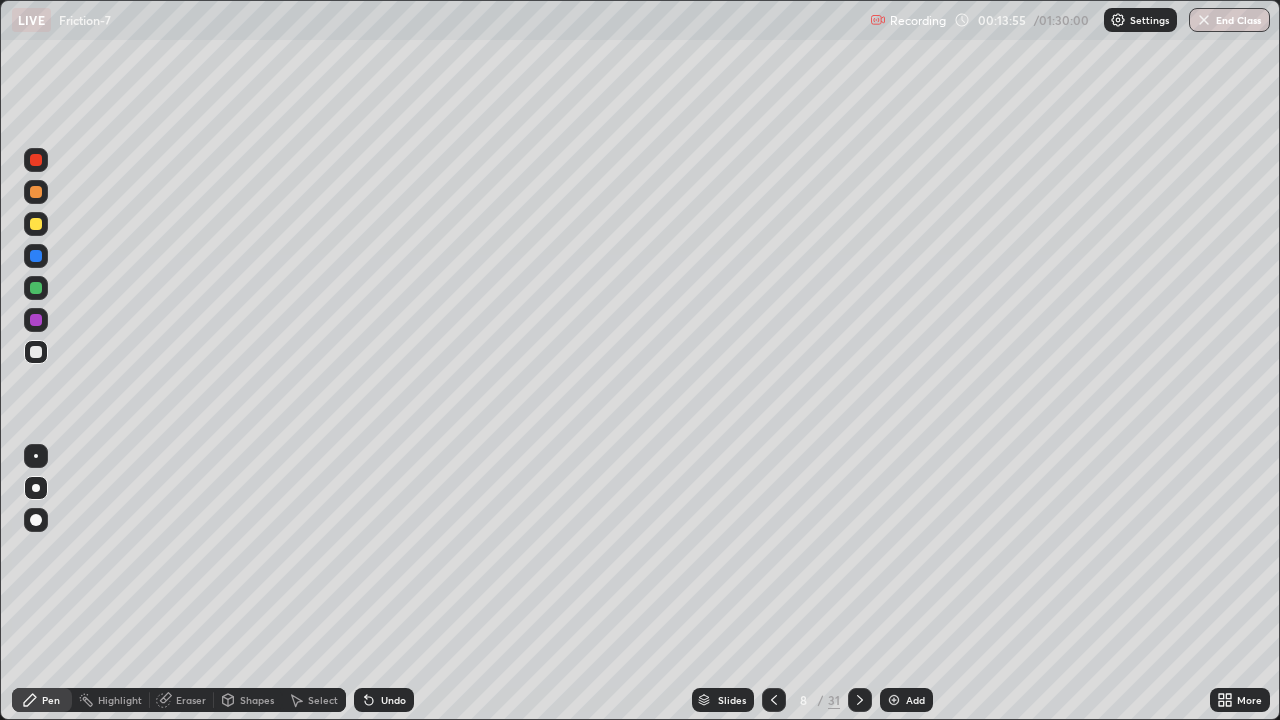 click at bounding box center [36, 320] 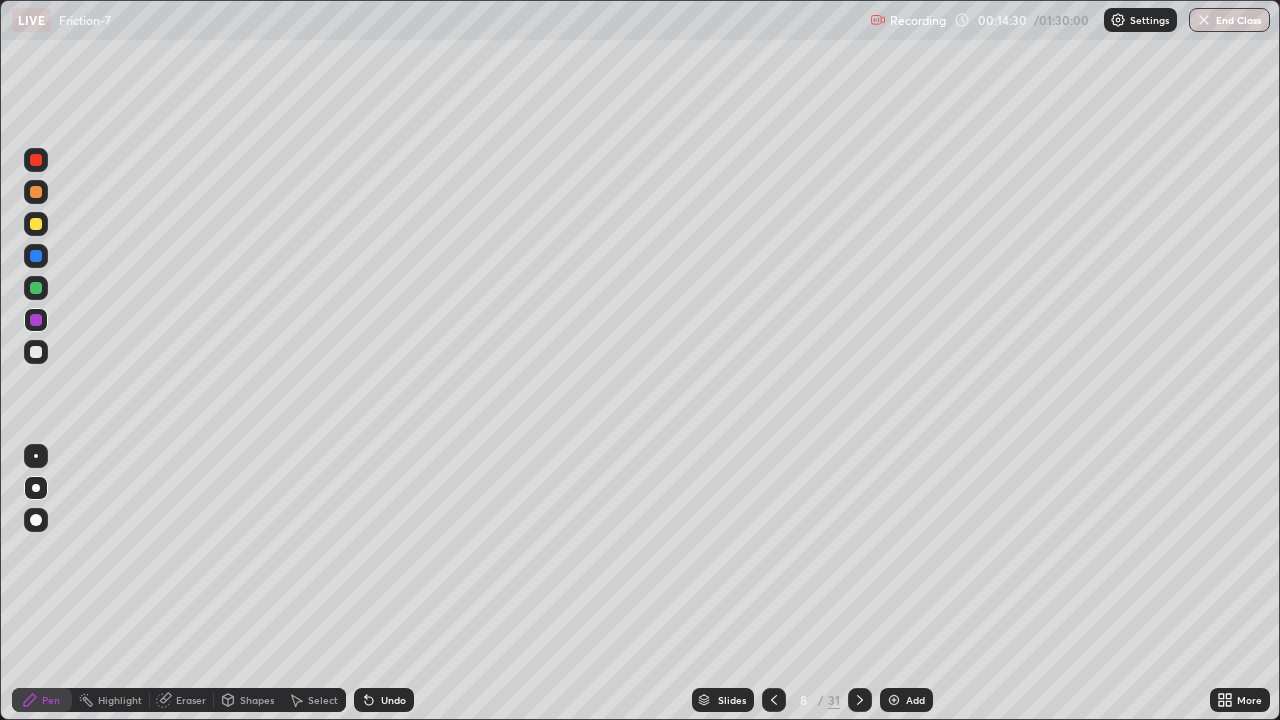 click at bounding box center [36, 288] 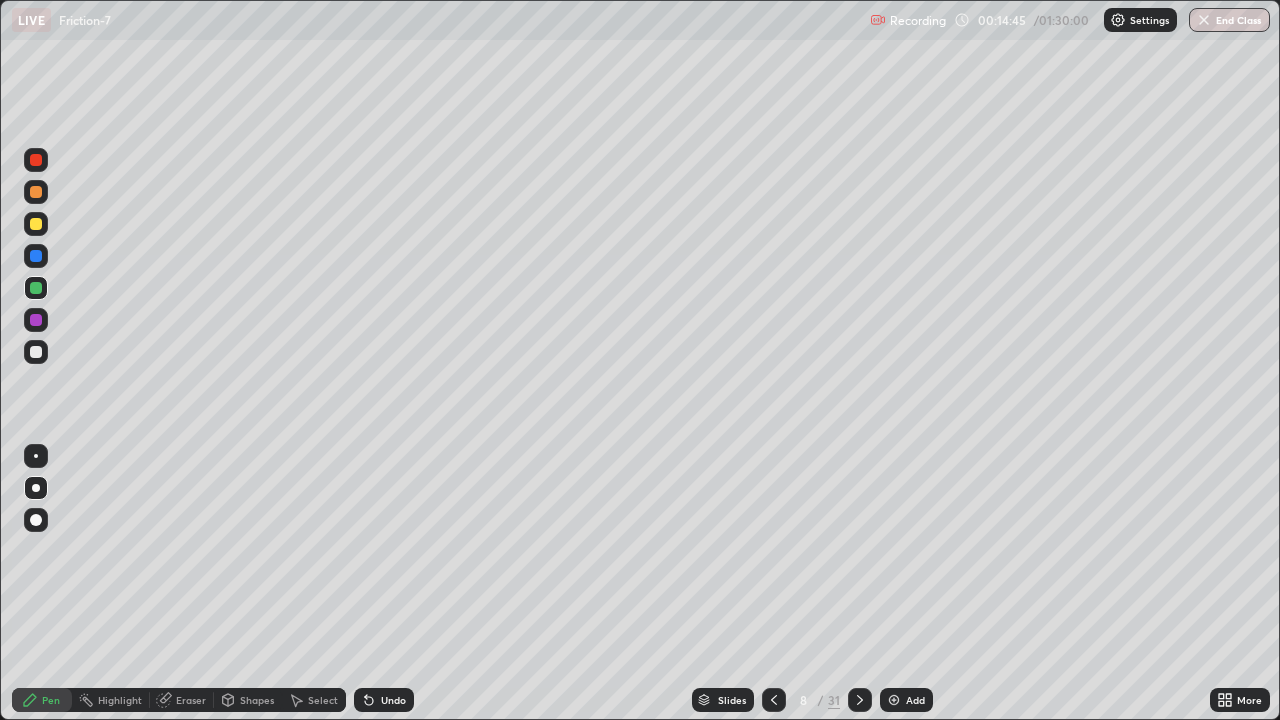 click on "Eraser" at bounding box center (191, 700) 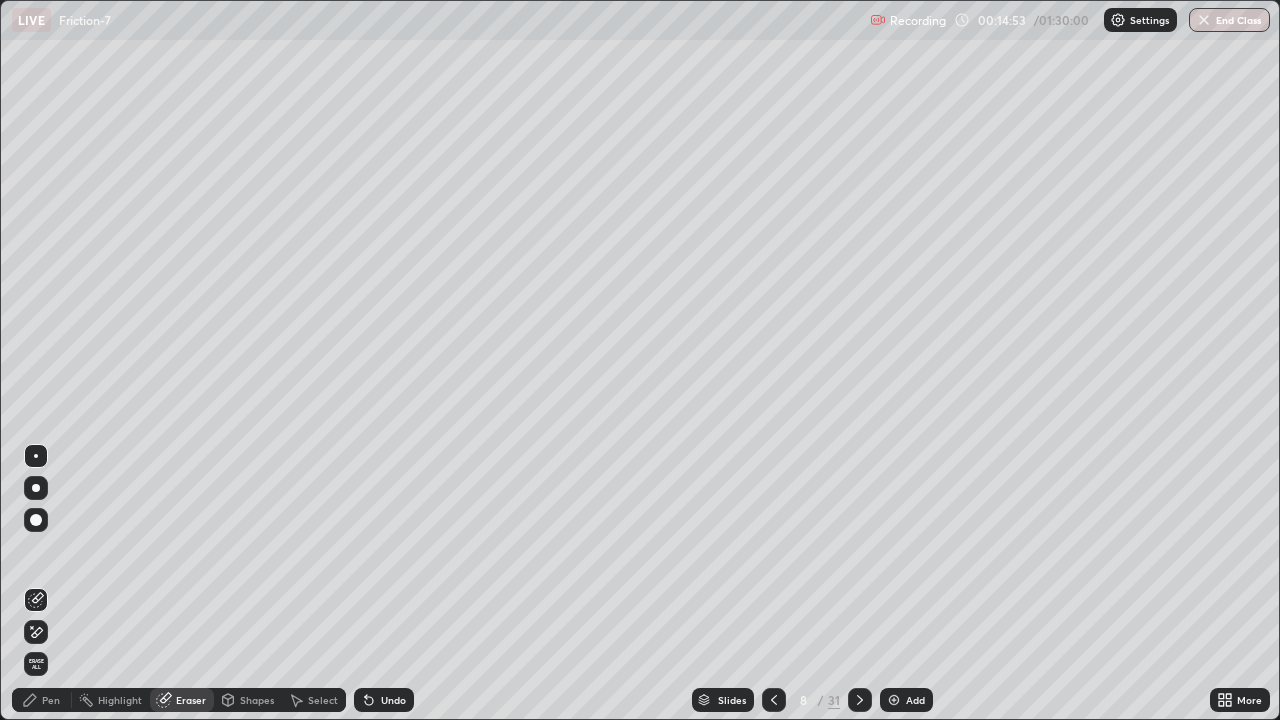 click on "Eraser" at bounding box center (191, 700) 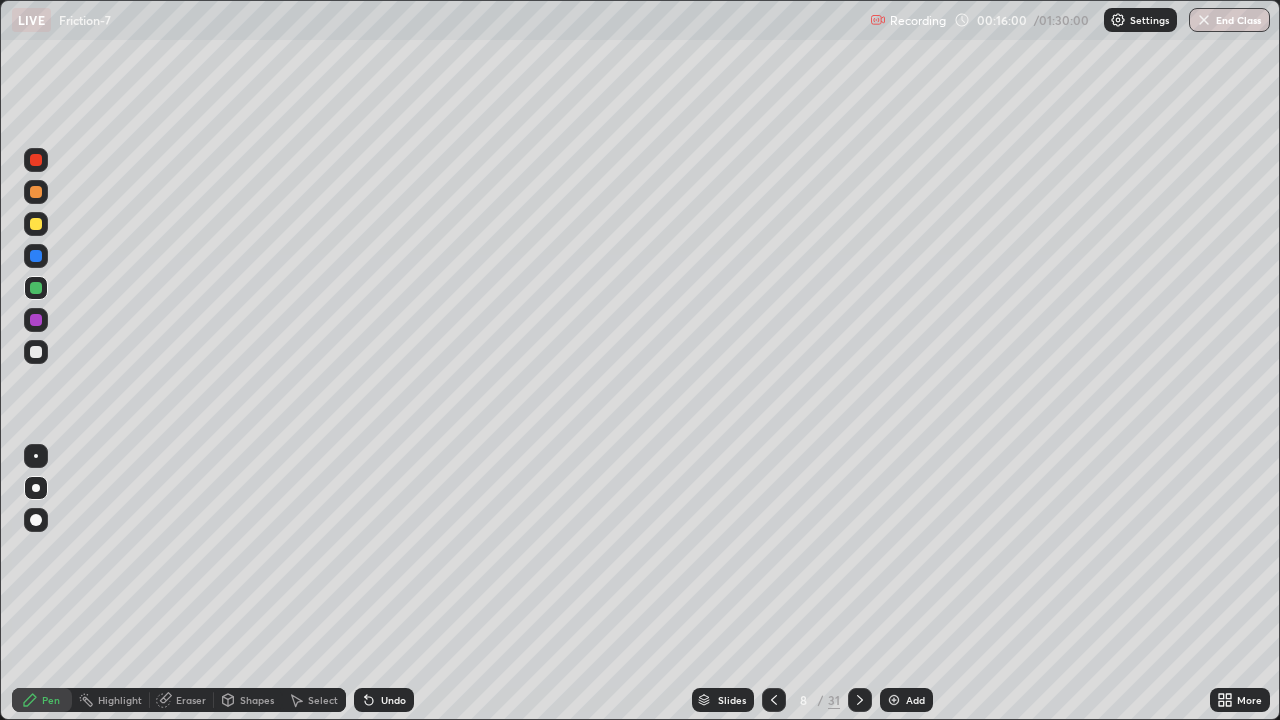 click at bounding box center [36, 224] 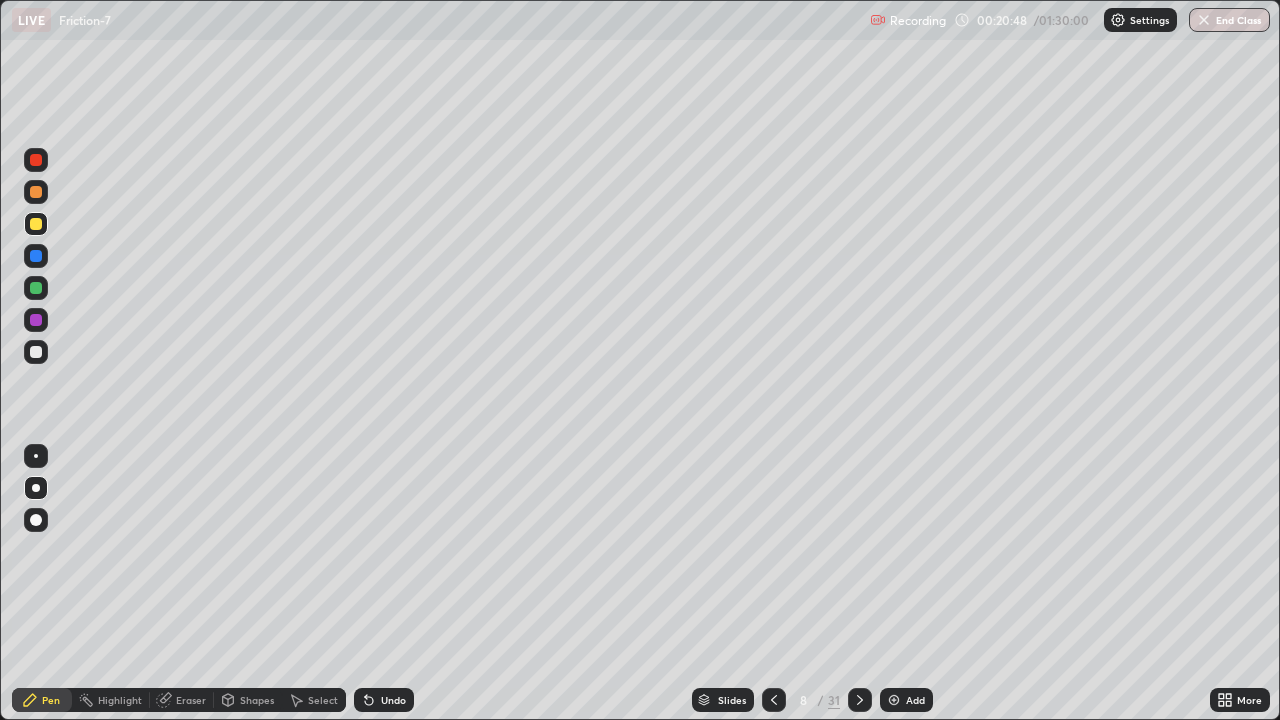 click at bounding box center [894, 700] 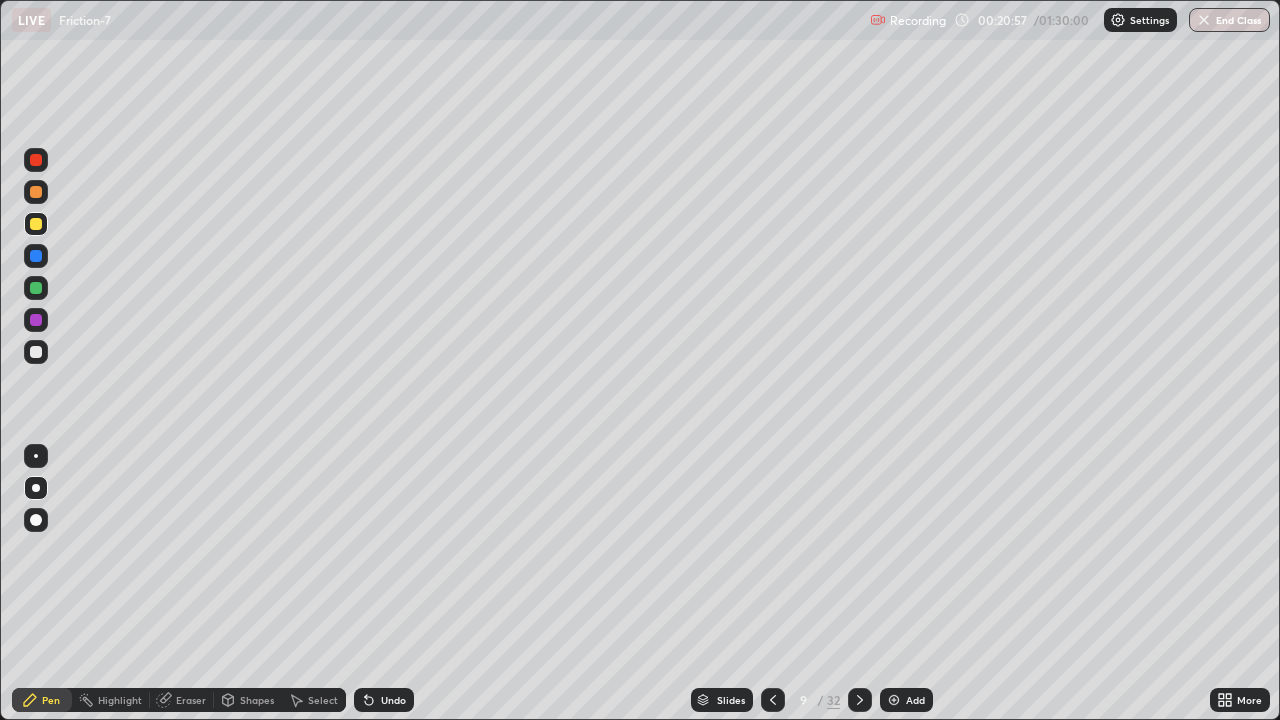 click at bounding box center [36, 352] 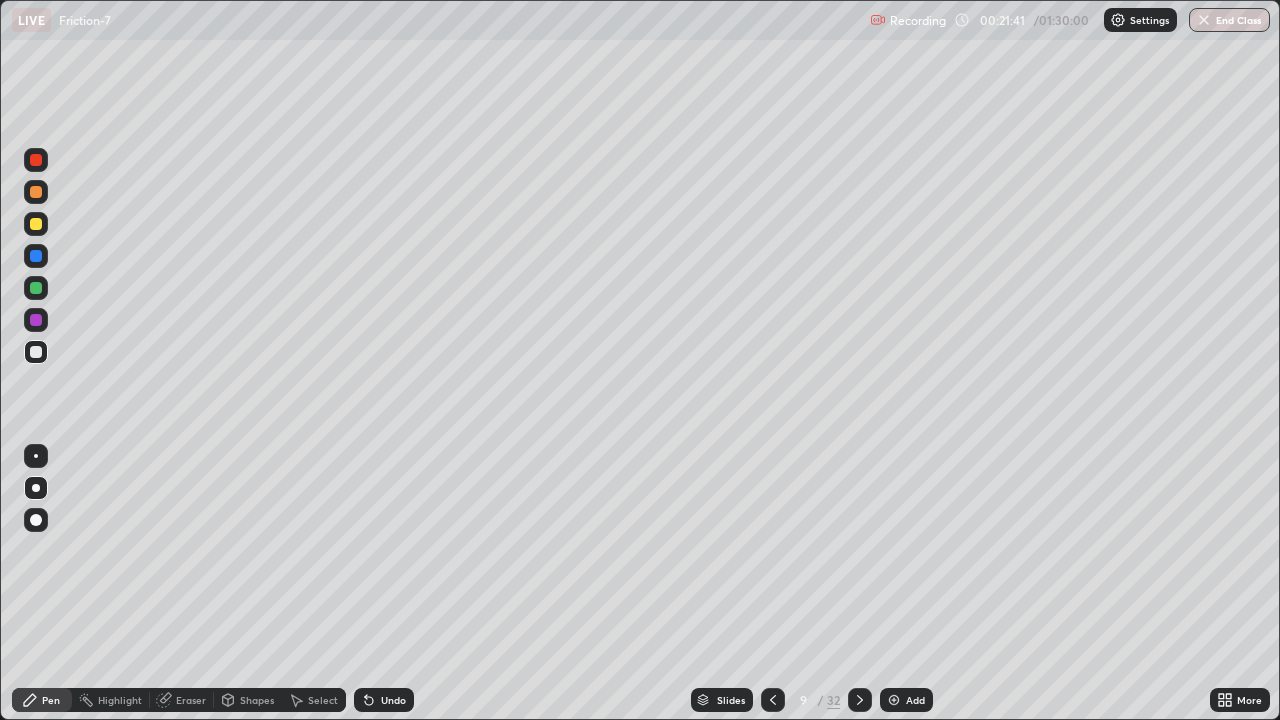 click at bounding box center (36, 288) 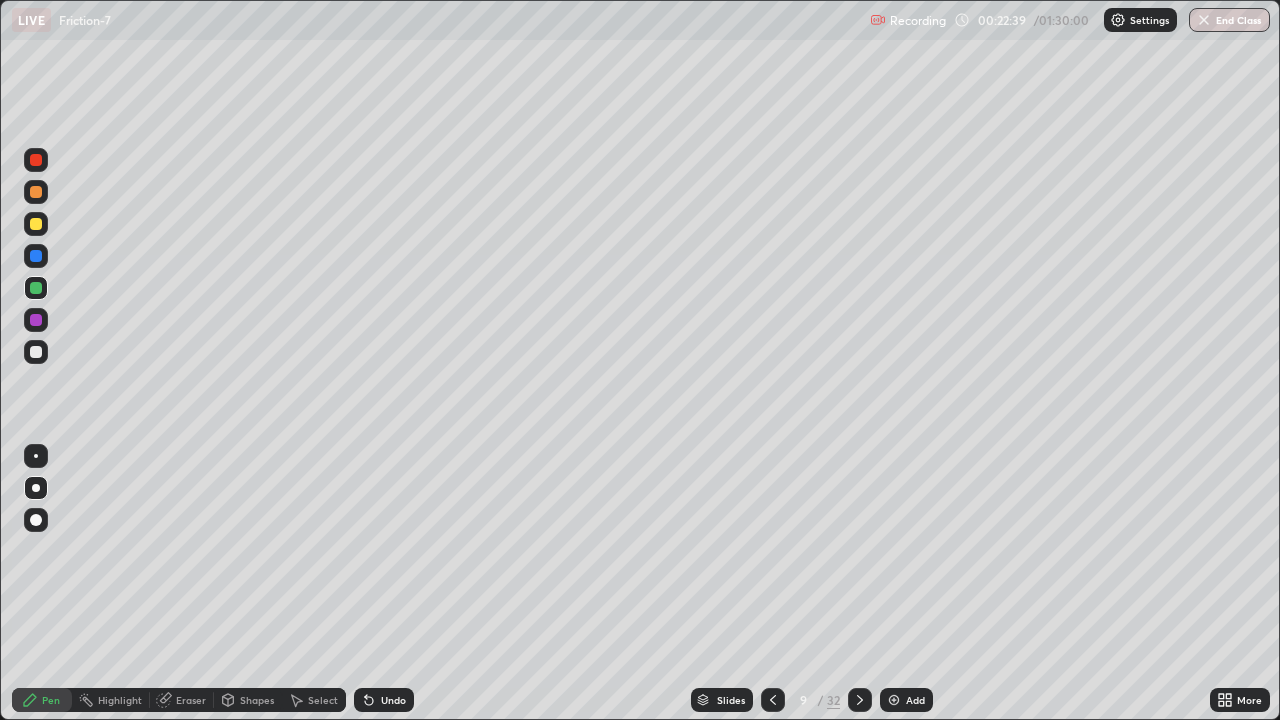 click at bounding box center (36, 224) 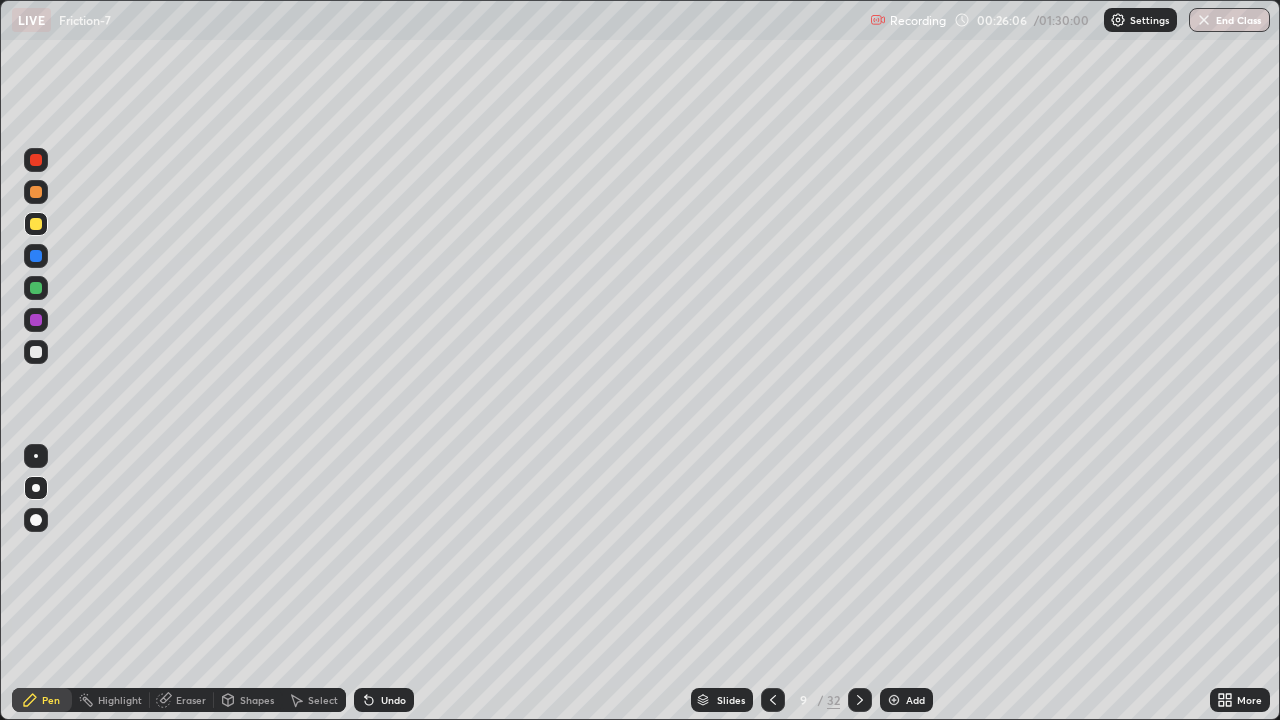 click on "Slides" at bounding box center [731, 700] 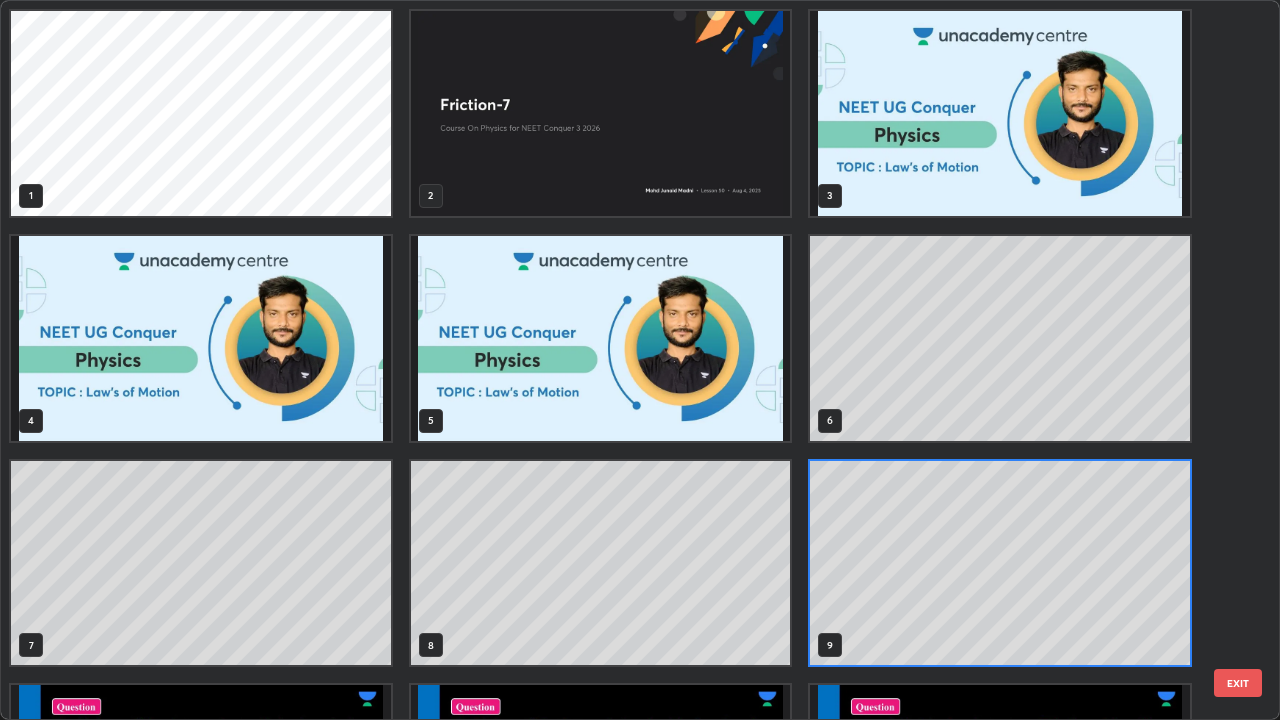 scroll, scrollTop: 7, scrollLeft: 11, axis: both 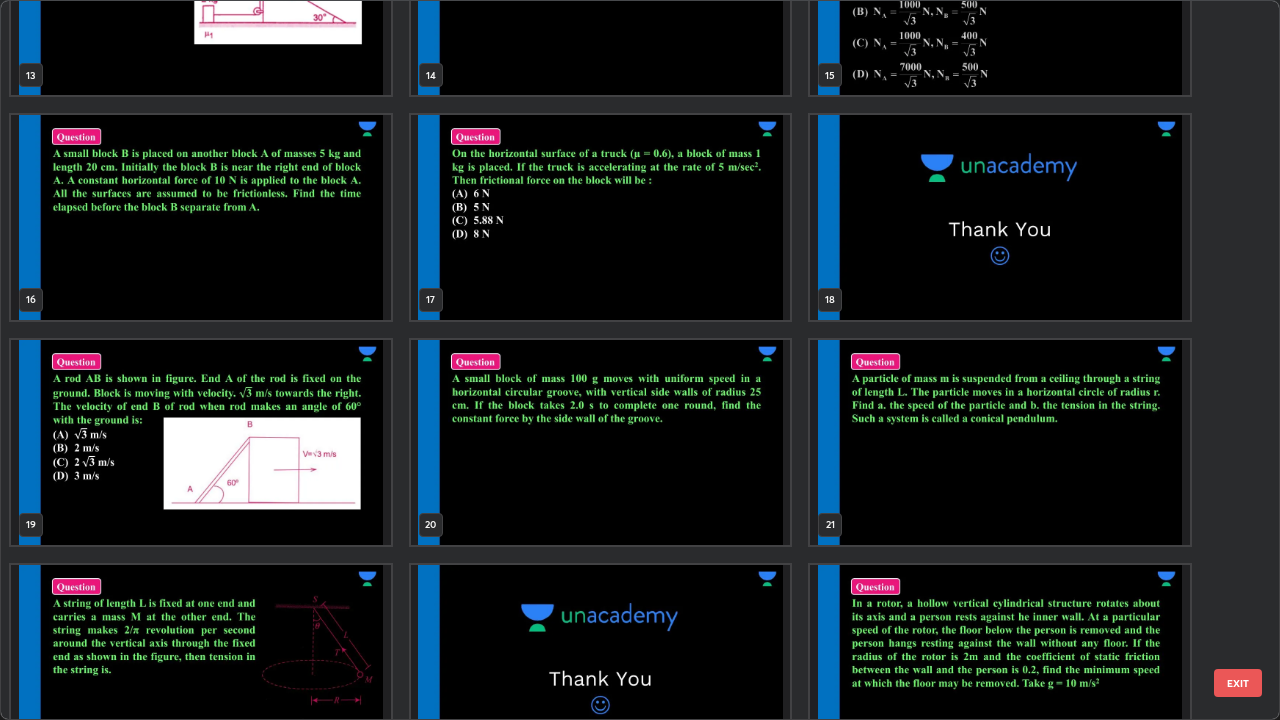 click at bounding box center [201, 442] 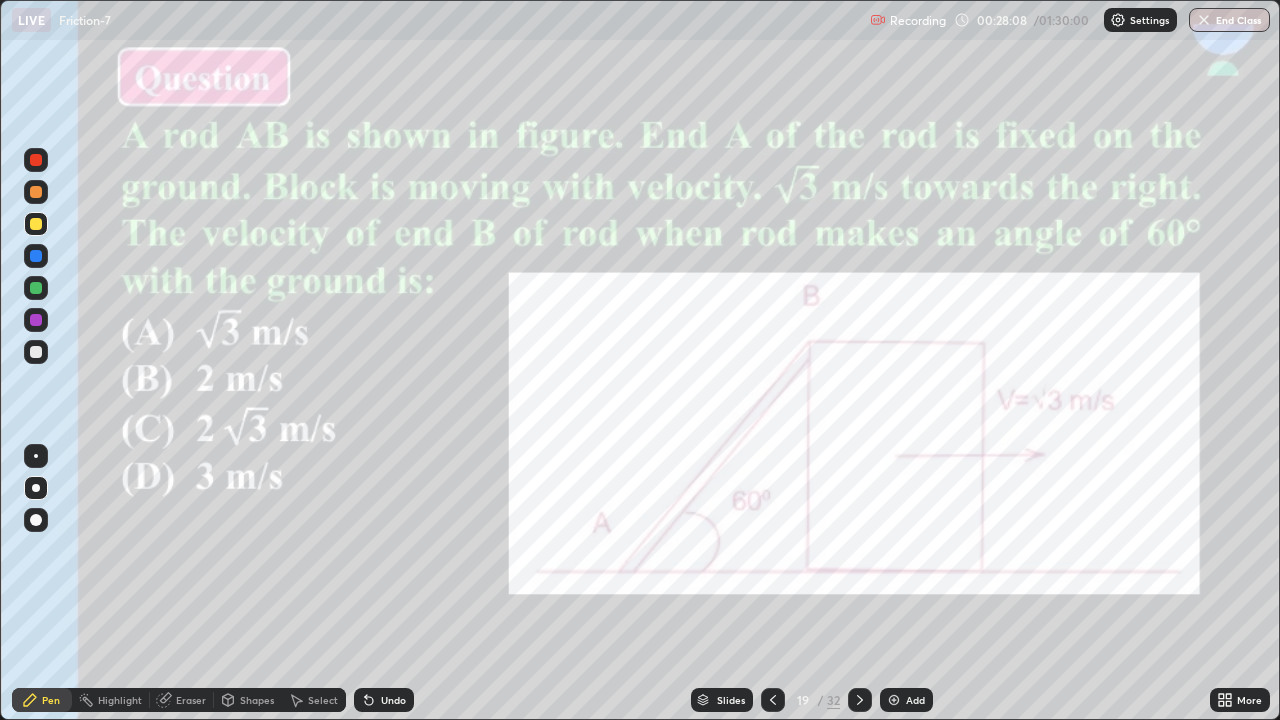 click at bounding box center [36, 224] 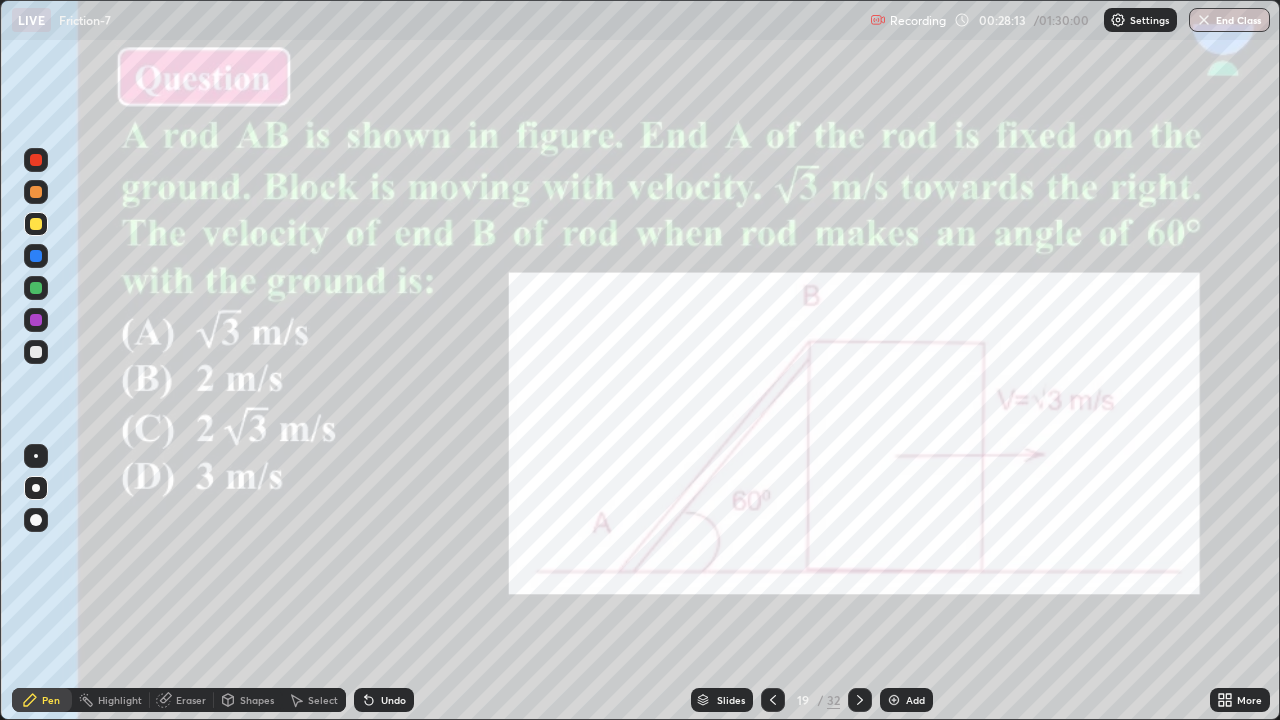 click at bounding box center (36, 160) 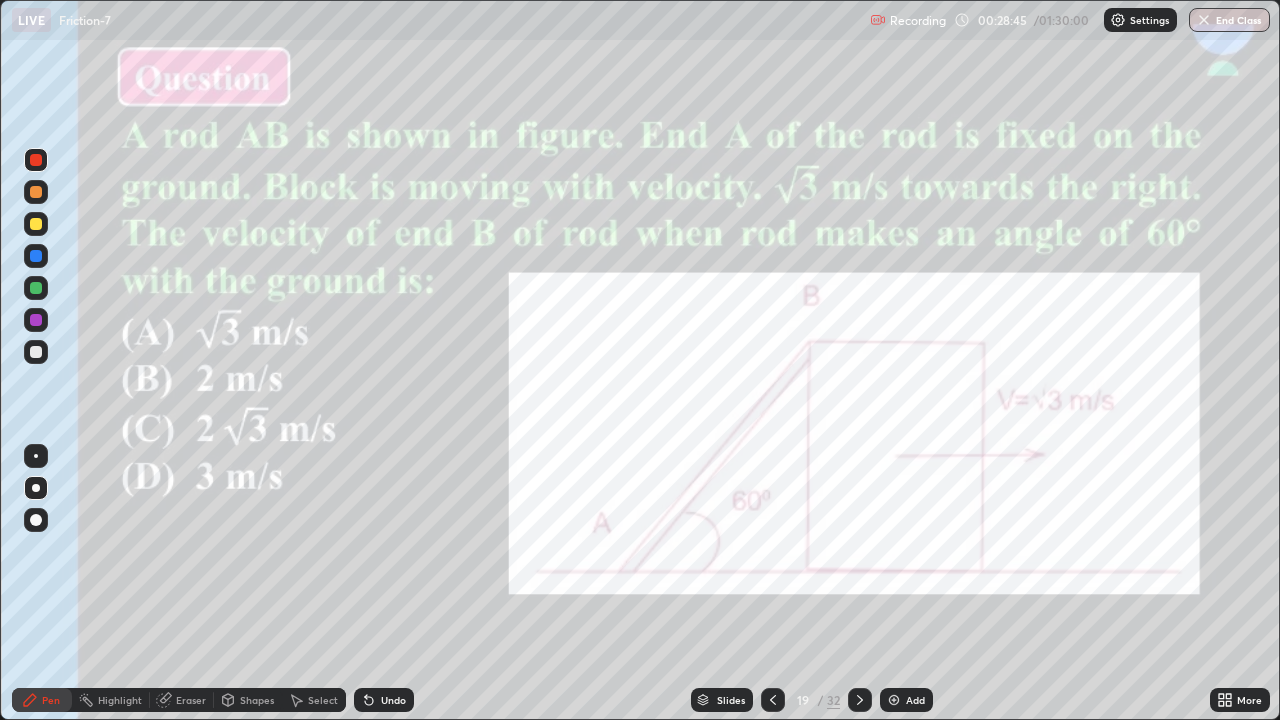 click at bounding box center (36, 352) 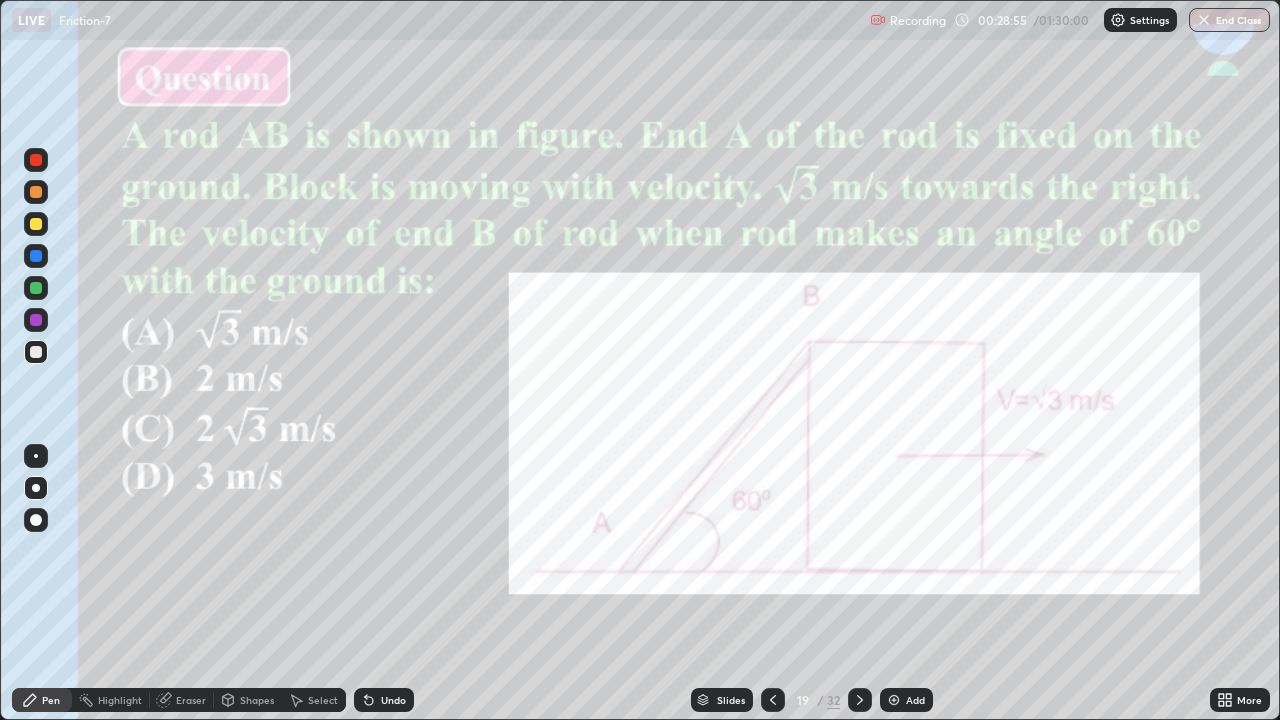 click at bounding box center [36, 288] 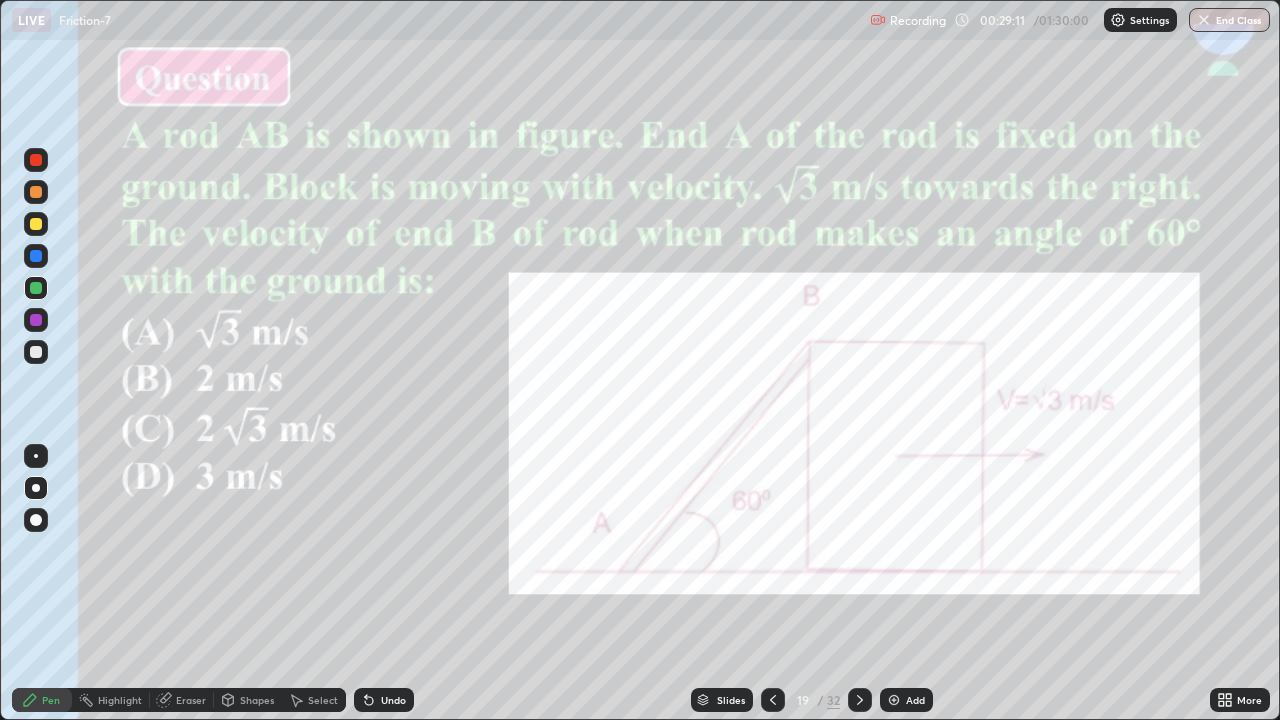 click on "Eraser" at bounding box center (191, 700) 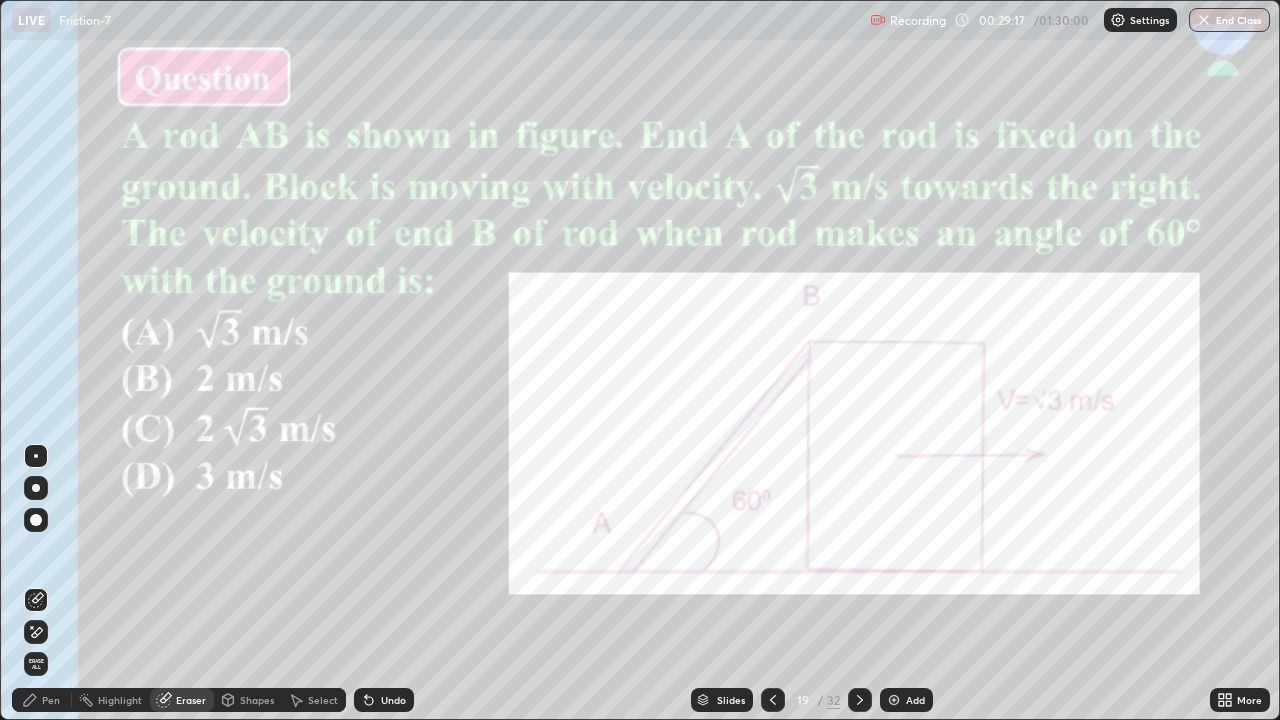 click on "Pen" at bounding box center (42, 700) 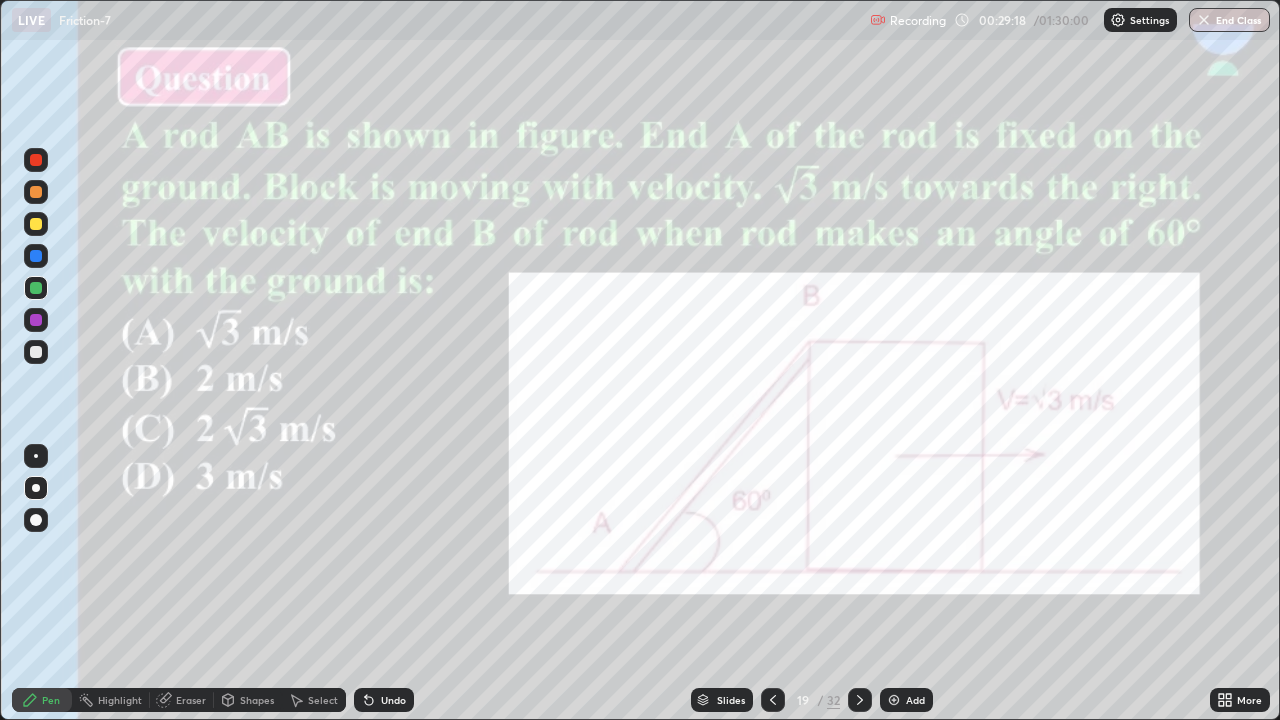 click at bounding box center [36, 160] 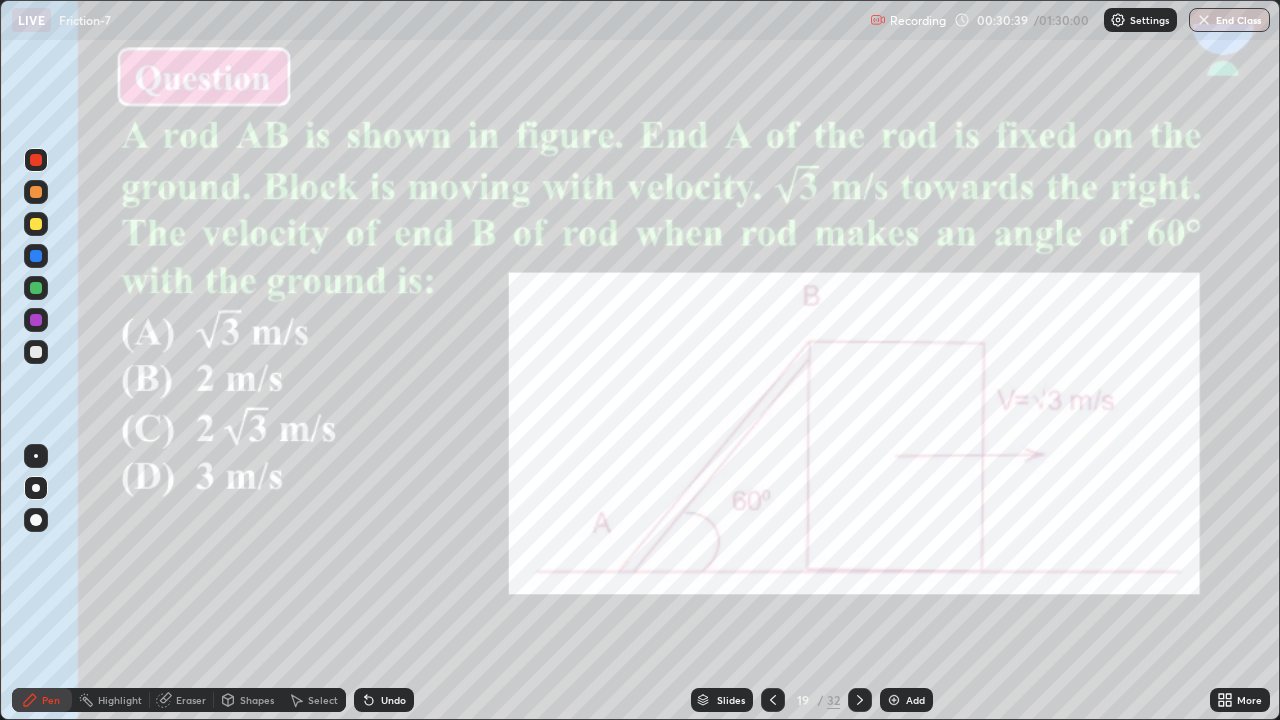 click on "Eraser" at bounding box center [182, 700] 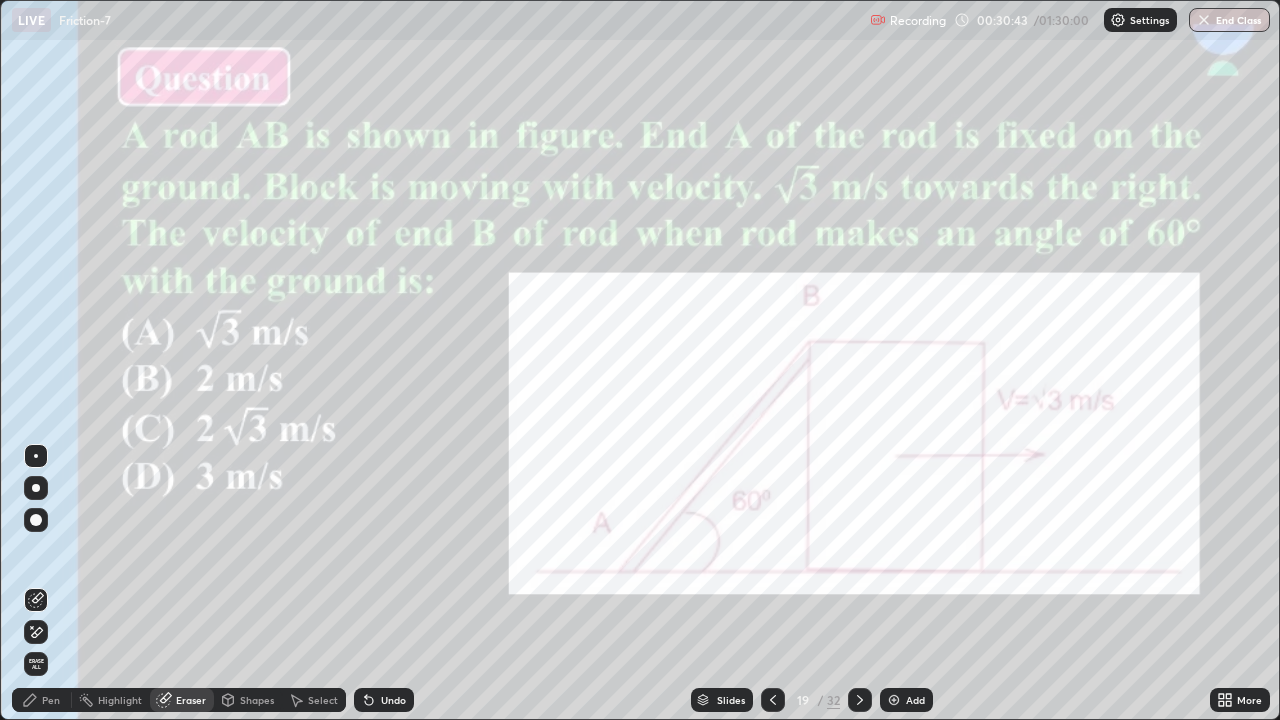 click on "Pen" at bounding box center (51, 700) 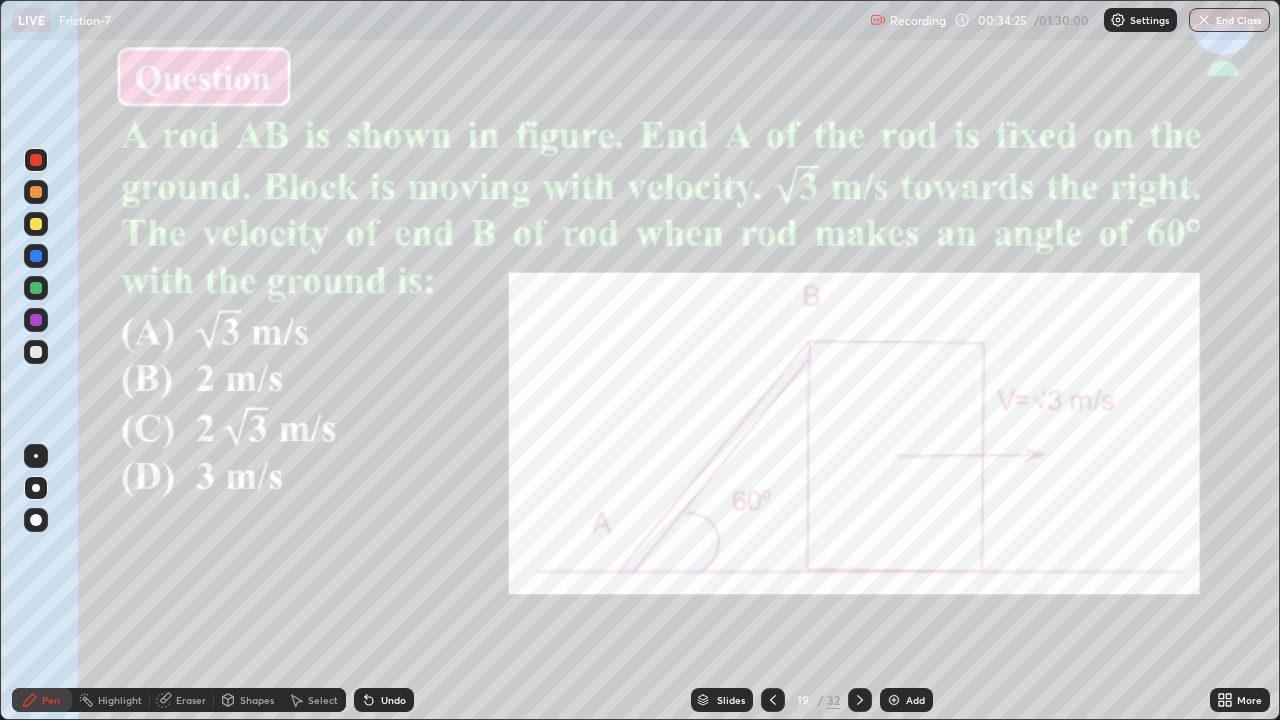 click at bounding box center (894, 700) 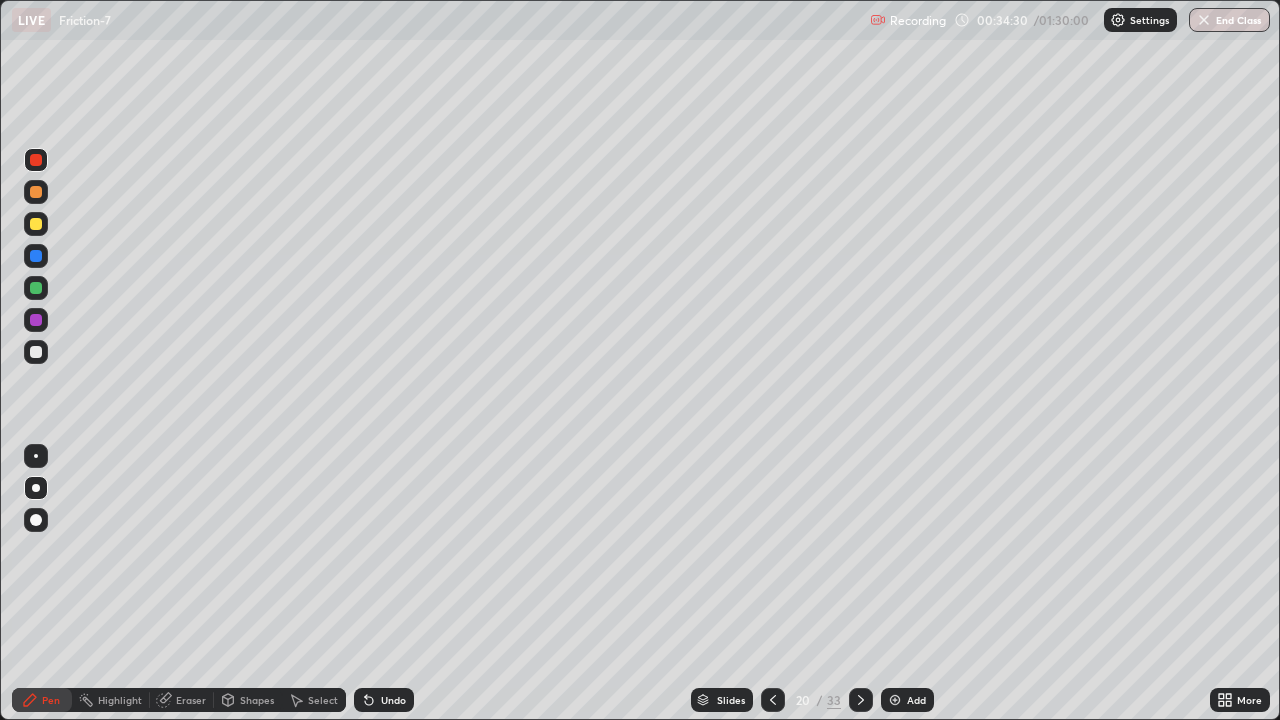 click on "Shapes" at bounding box center (257, 700) 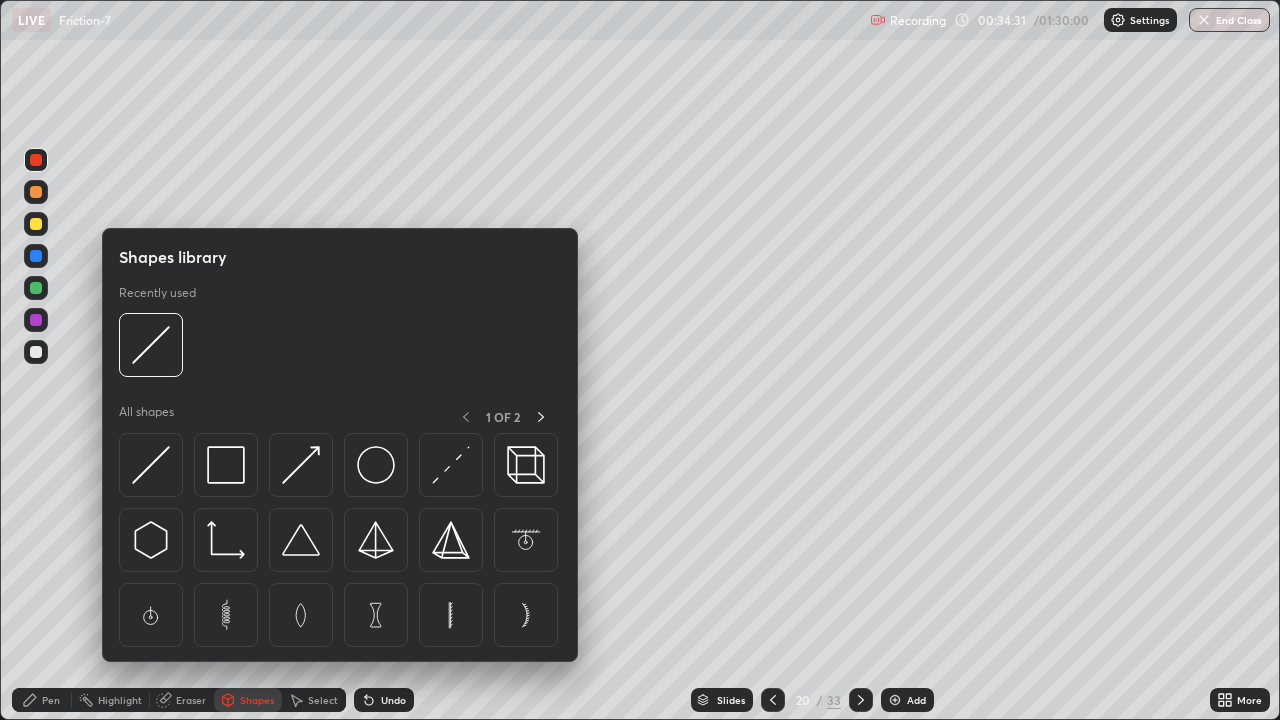 click on "Eraser" at bounding box center (182, 700) 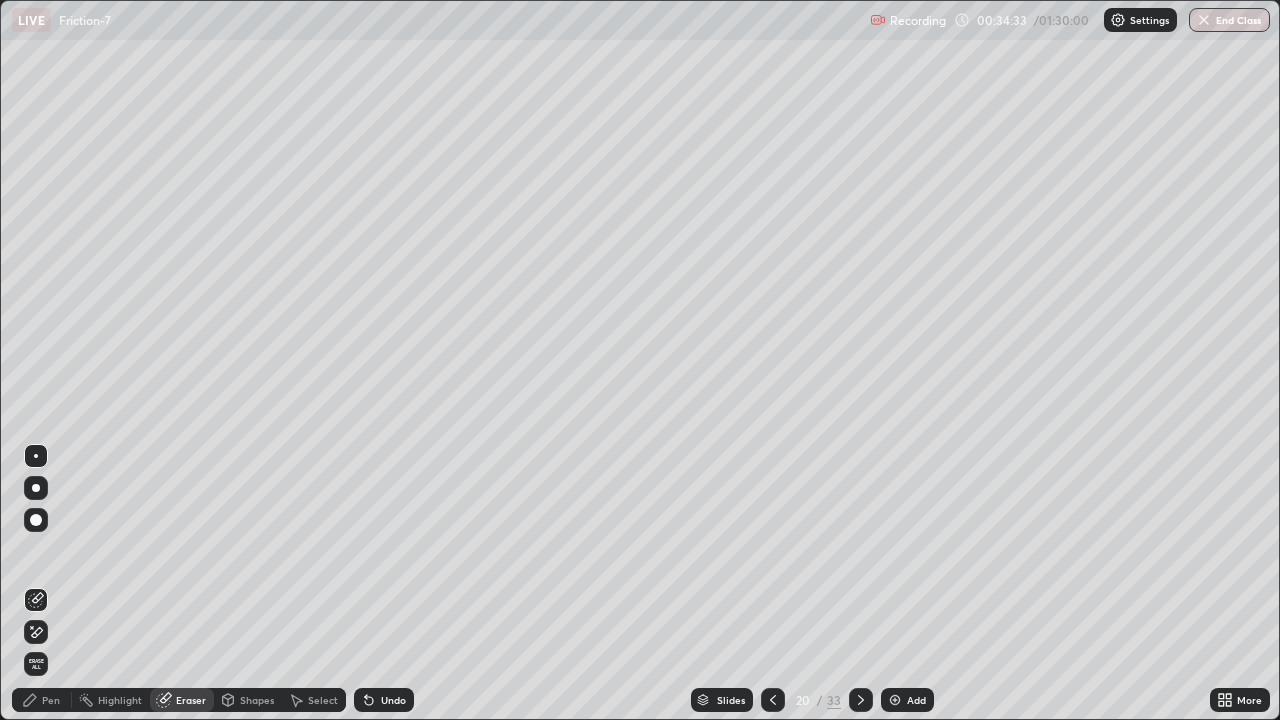 click on "Pen" at bounding box center [42, 700] 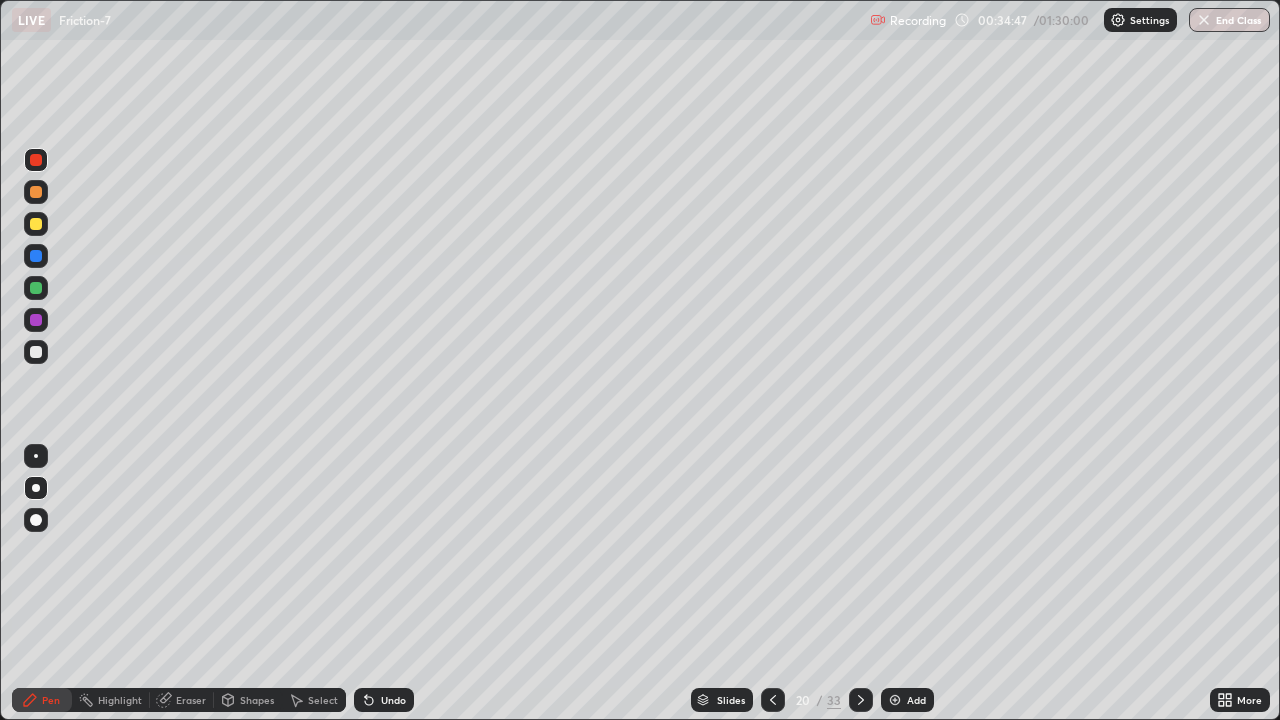 click at bounding box center (36, 352) 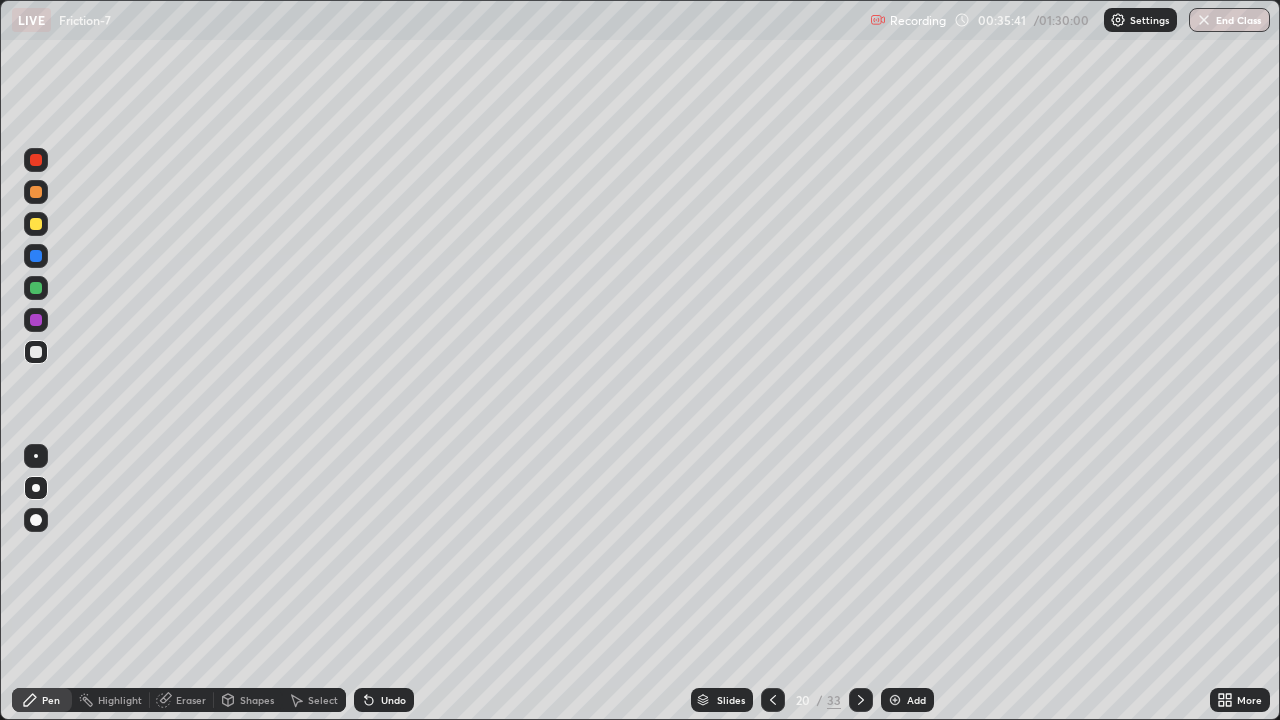 click at bounding box center [36, 320] 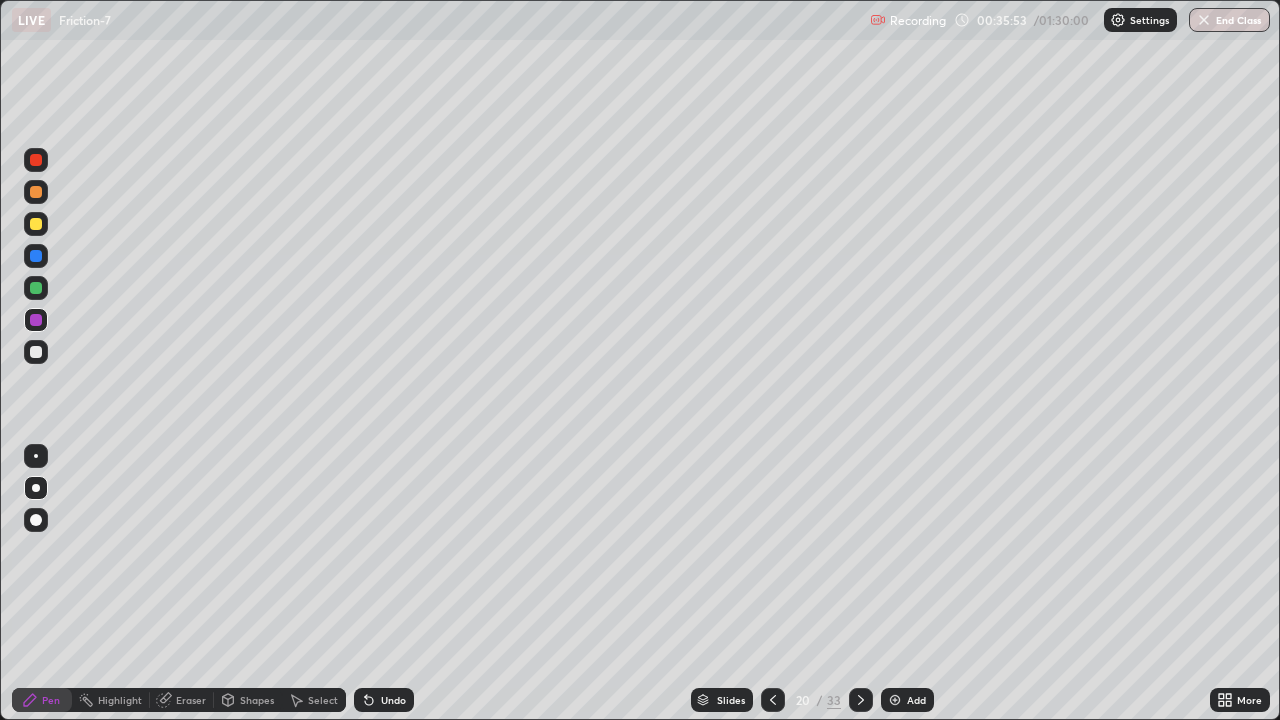 click at bounding box center [36, 288] 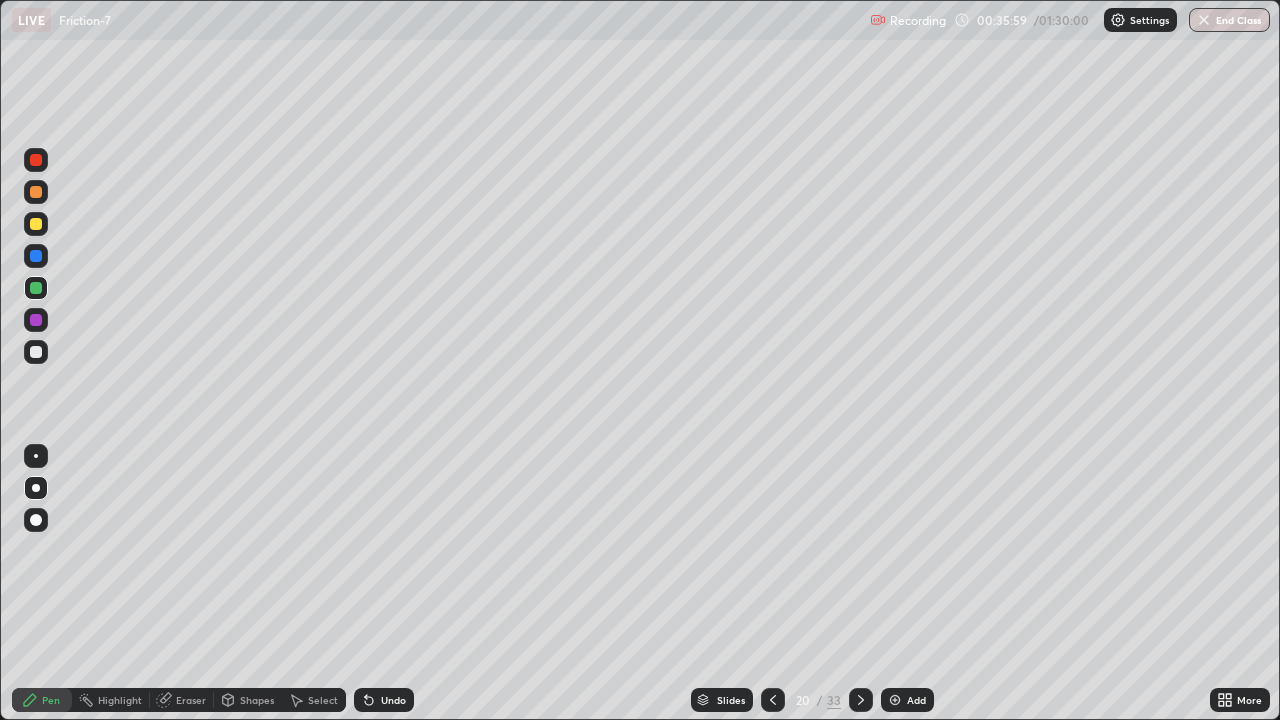 click at bounding box center (36, 256) 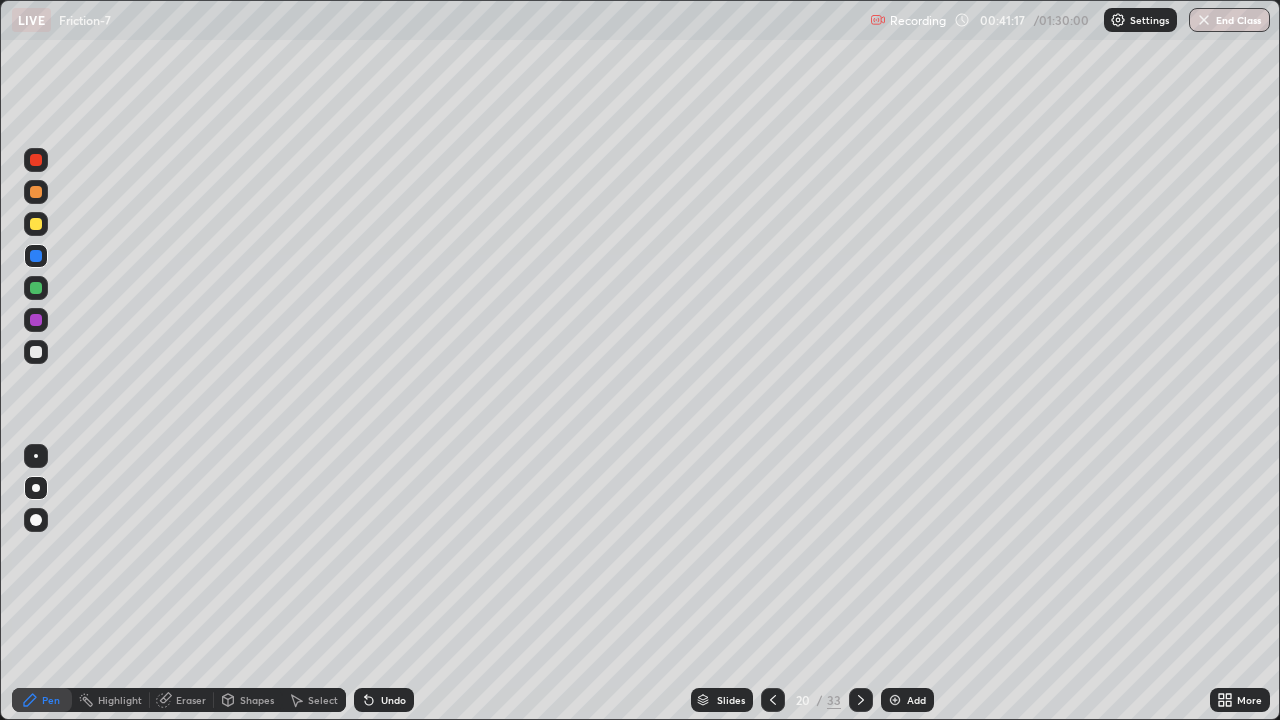 click at bounding box center (895, 700) 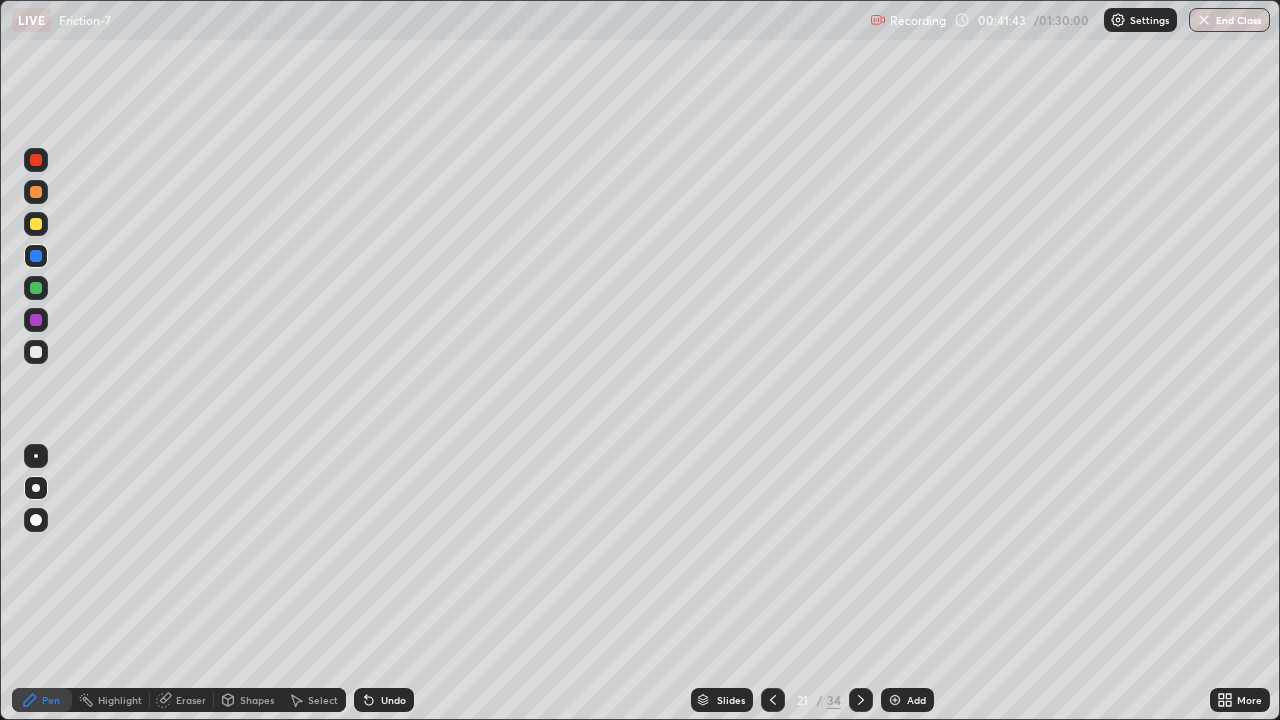 click at bounding box center [36, 320] 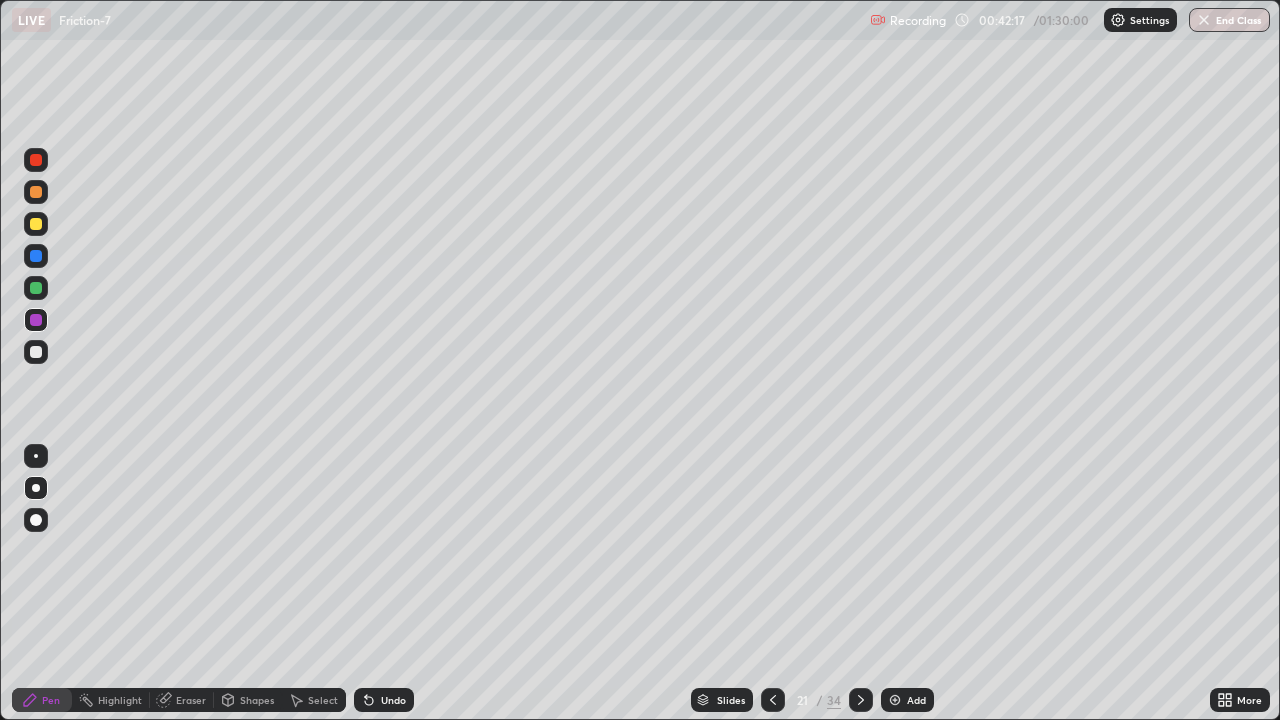 click at bounding box center [36, 352] 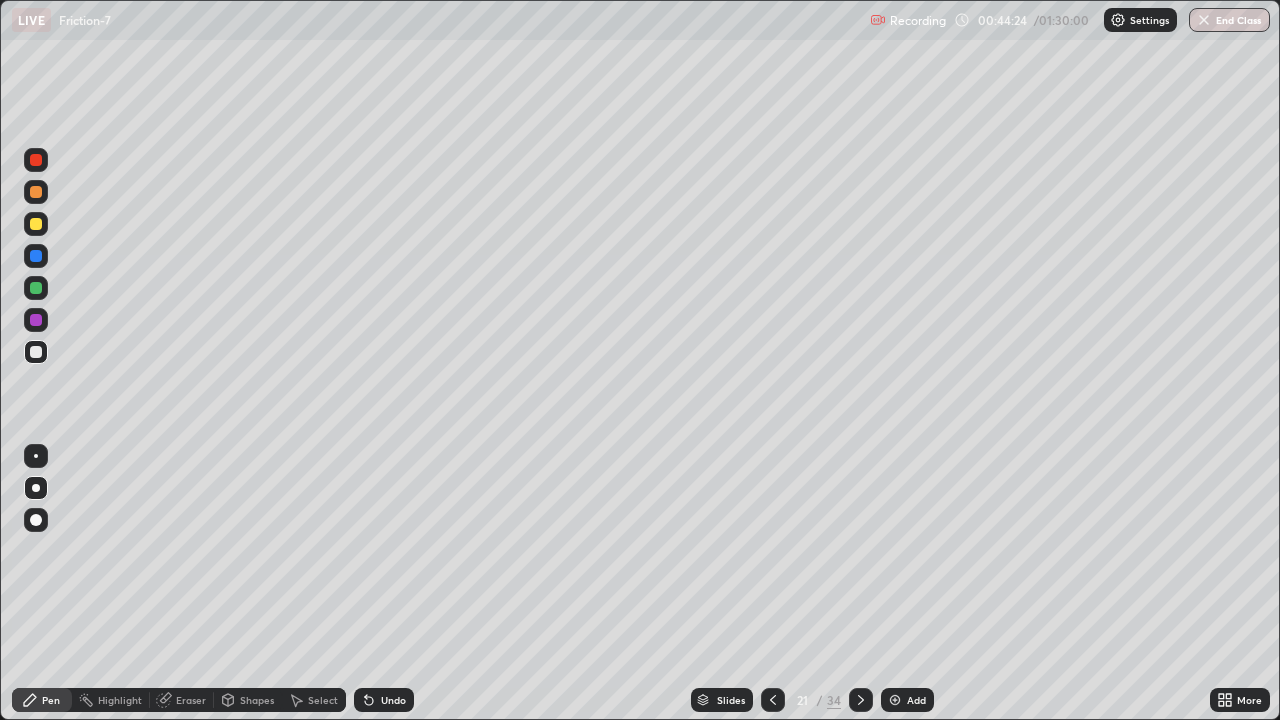 click at bounding box center [36, 320] 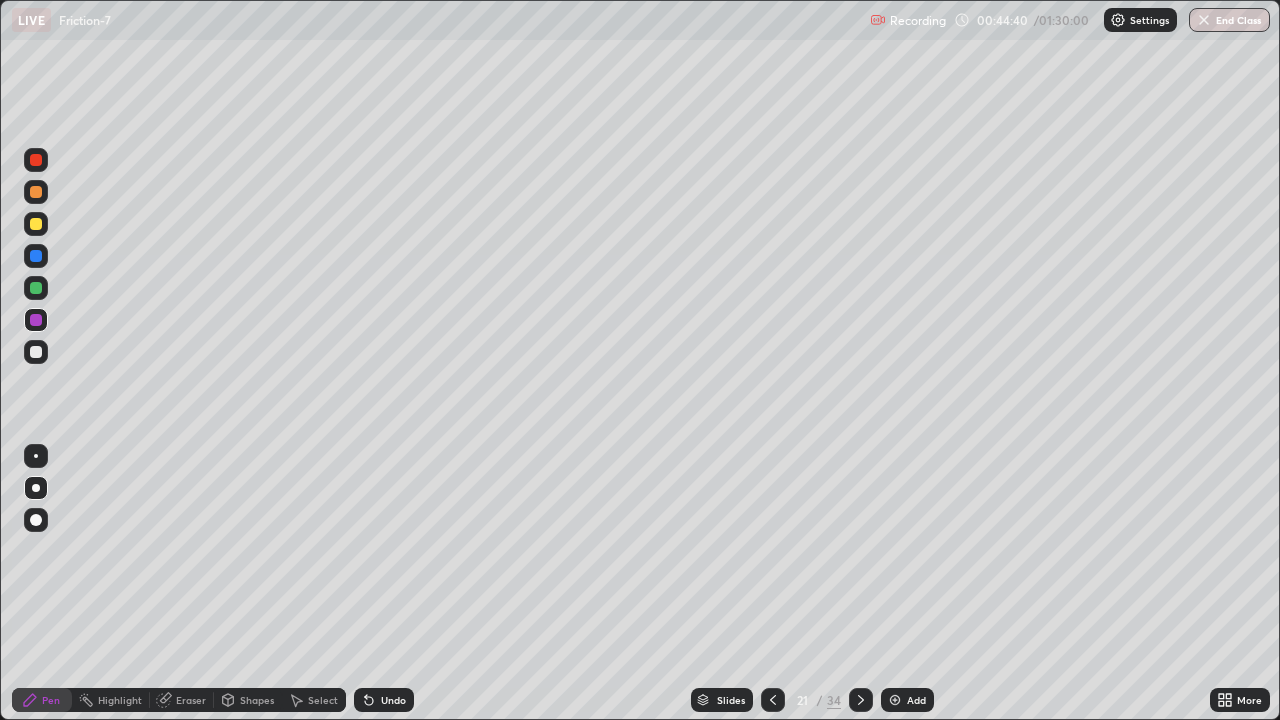 click at bounding box center [36, 352] 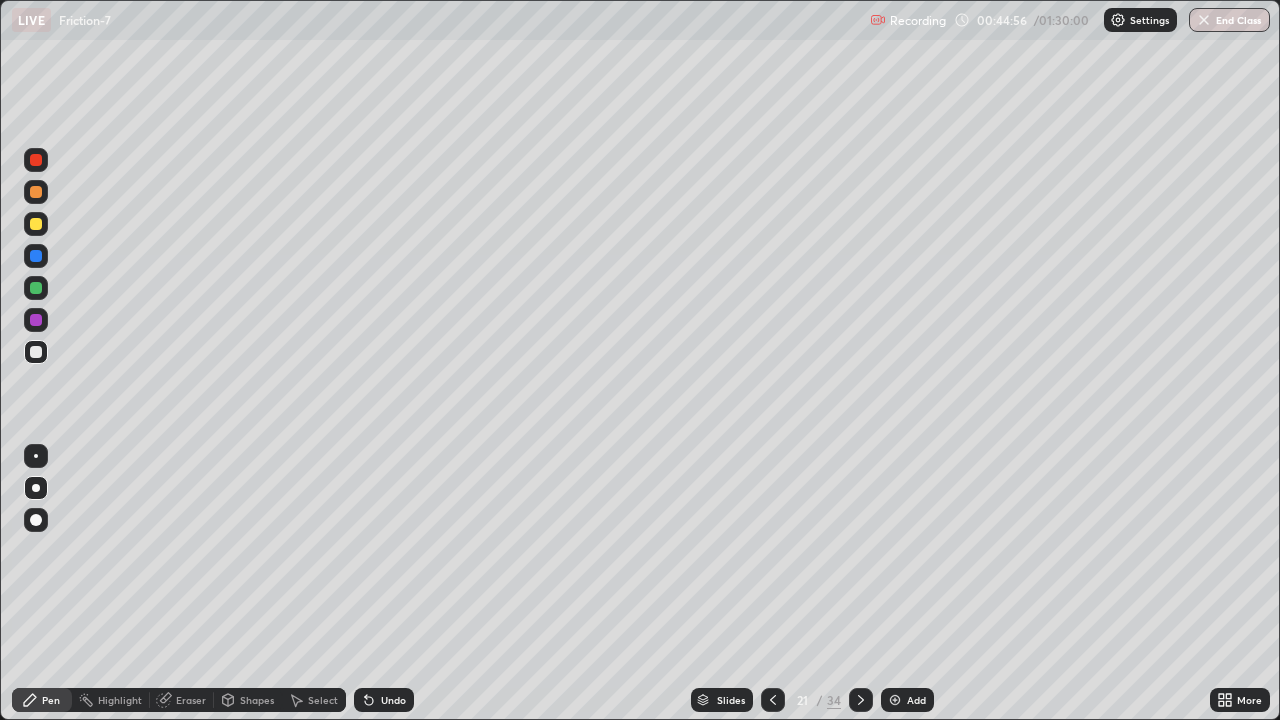 click on "Eraser" at bounding box center [191, 700] 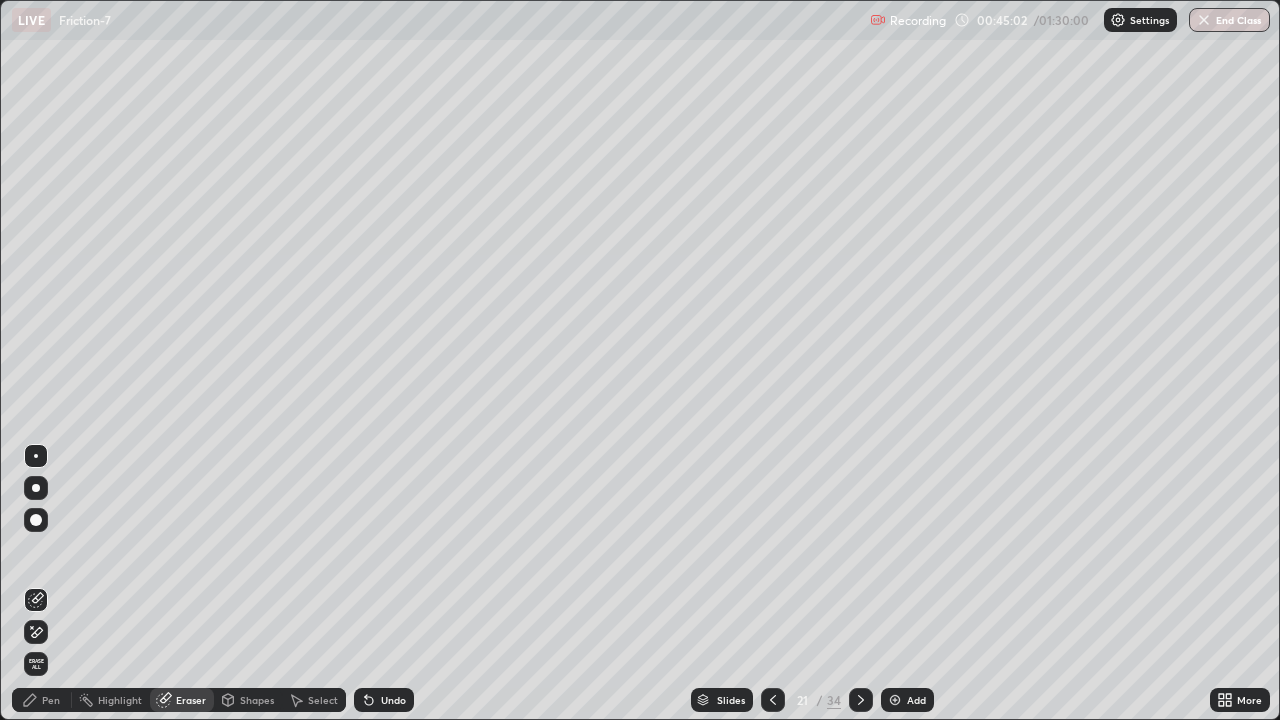 click on "Pen" at bounding box center (51, 700) 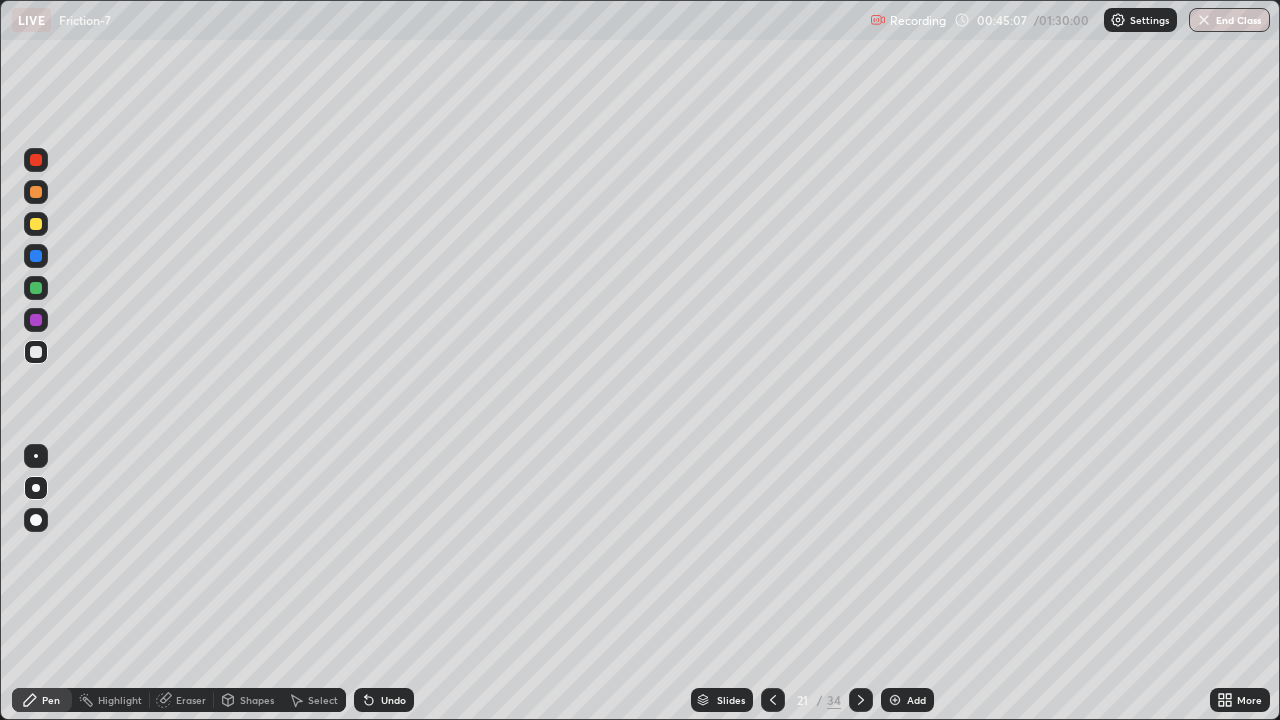 click on "Pen" at bounding box center [51, 700] 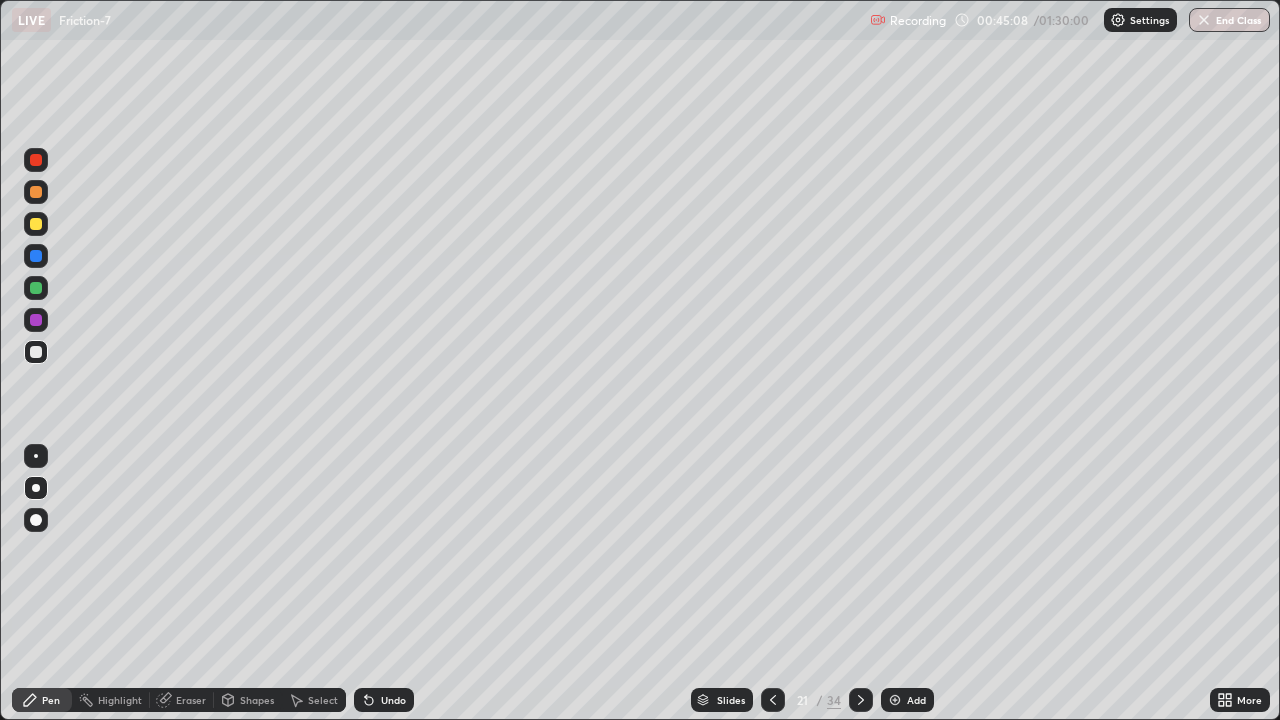 click at bounding box center (36, 320) 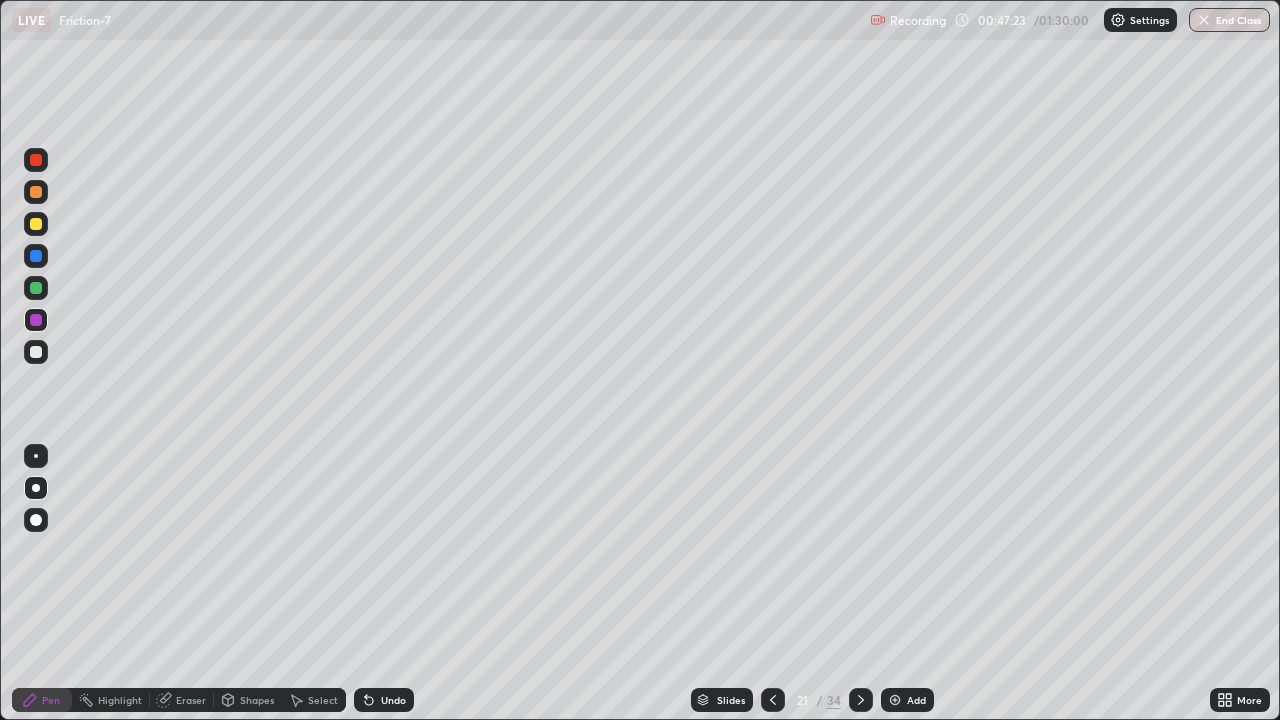 click at bounding box center [36, 352] 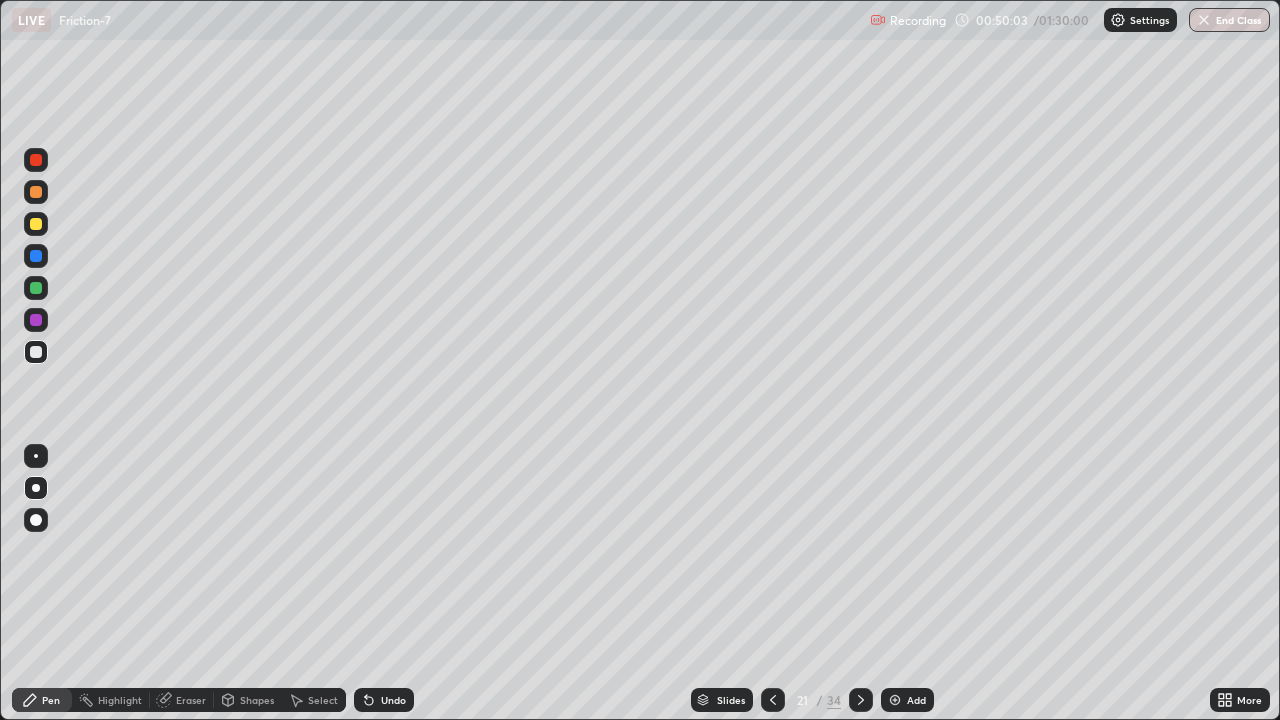 click at bounding box center [36, 288] 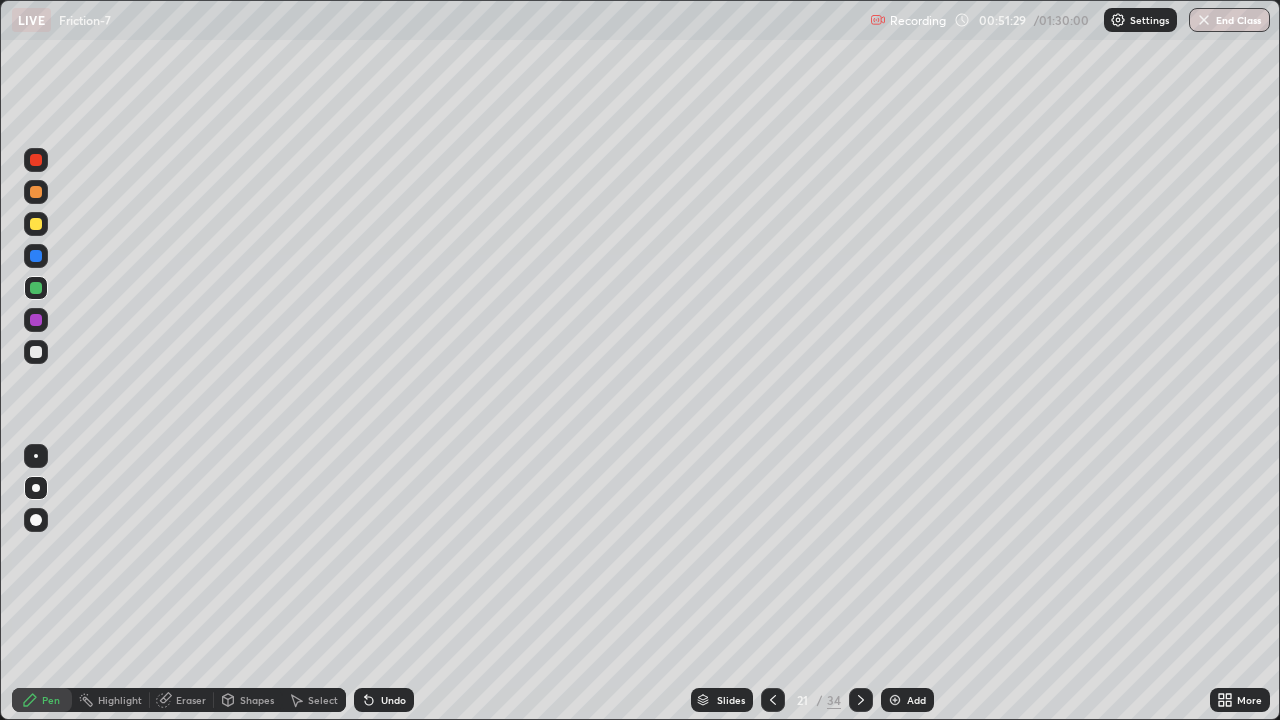 click at bounding box center (36, 320) 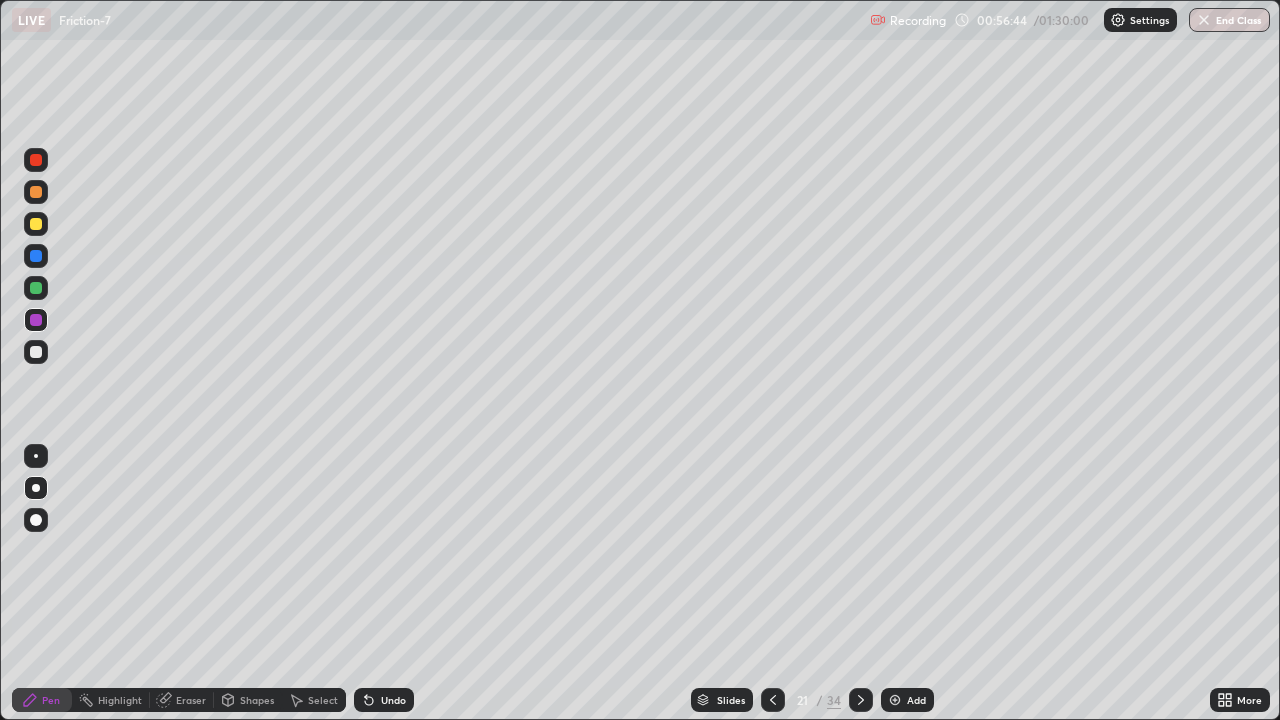 click at bounding box center [895, 700] 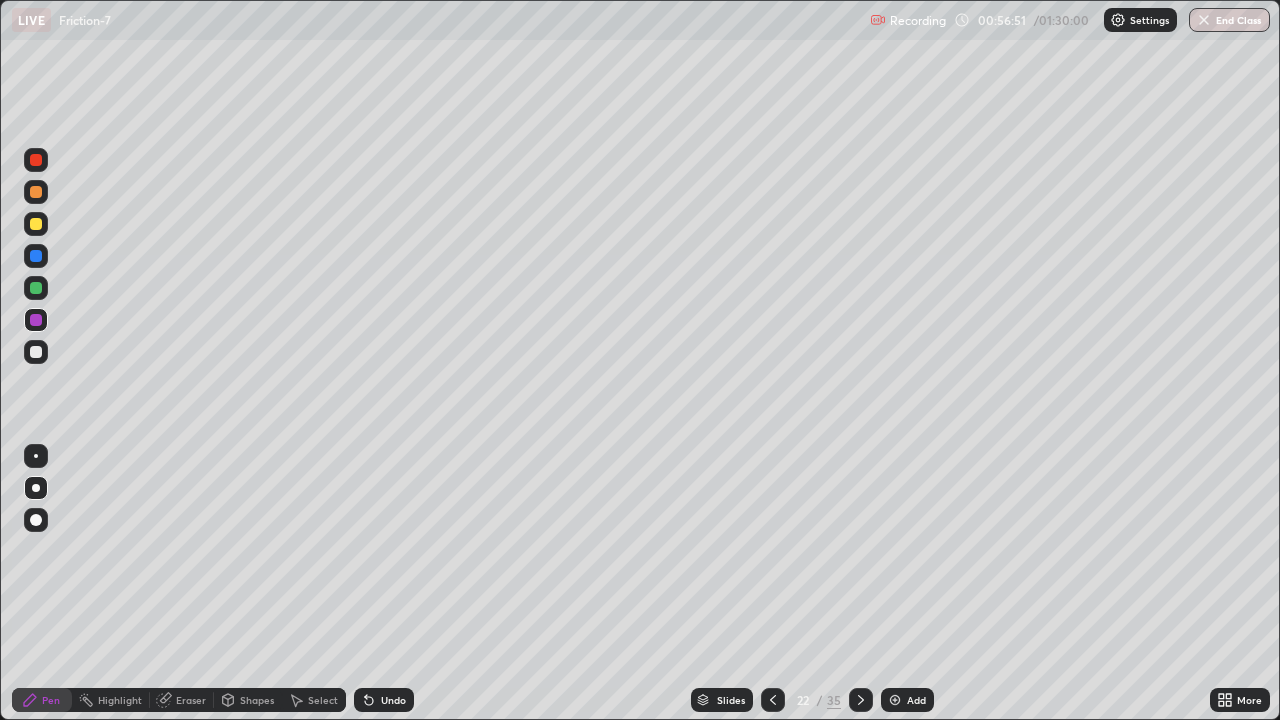 click at bounding box center [36, 352] 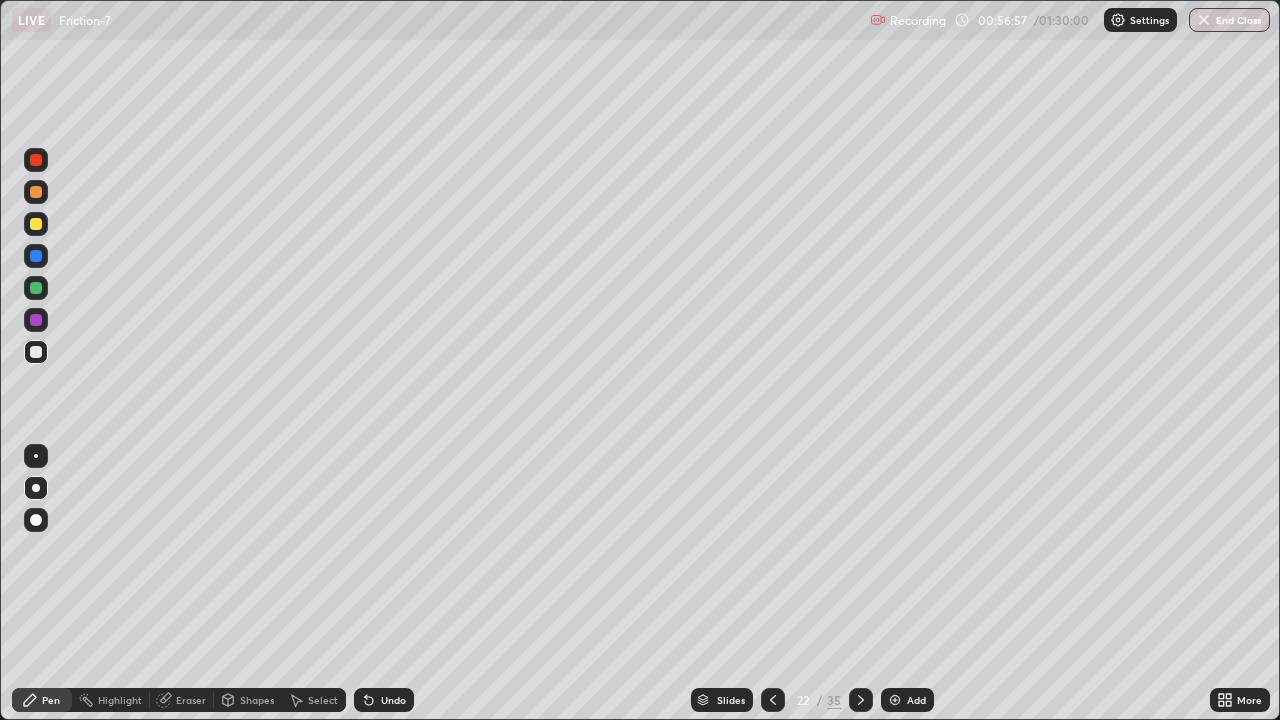 click at bounding box center (36, 320) 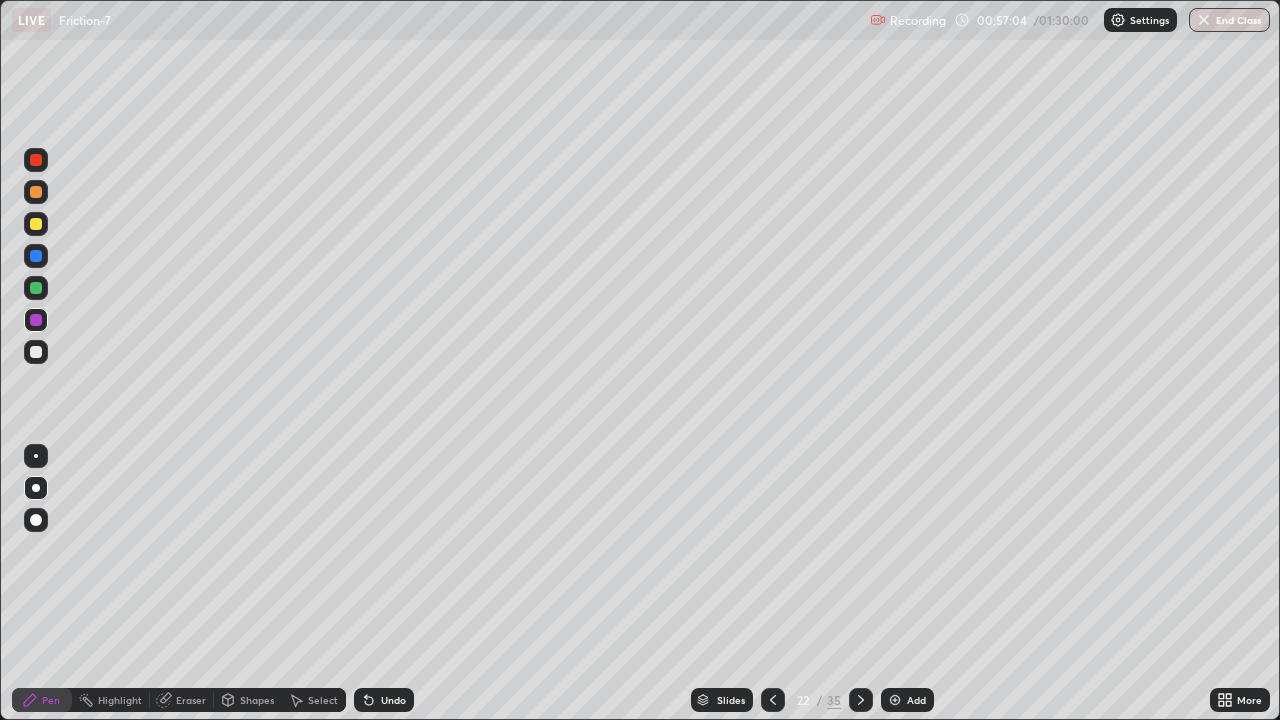 click at bounding box center (36, 352) 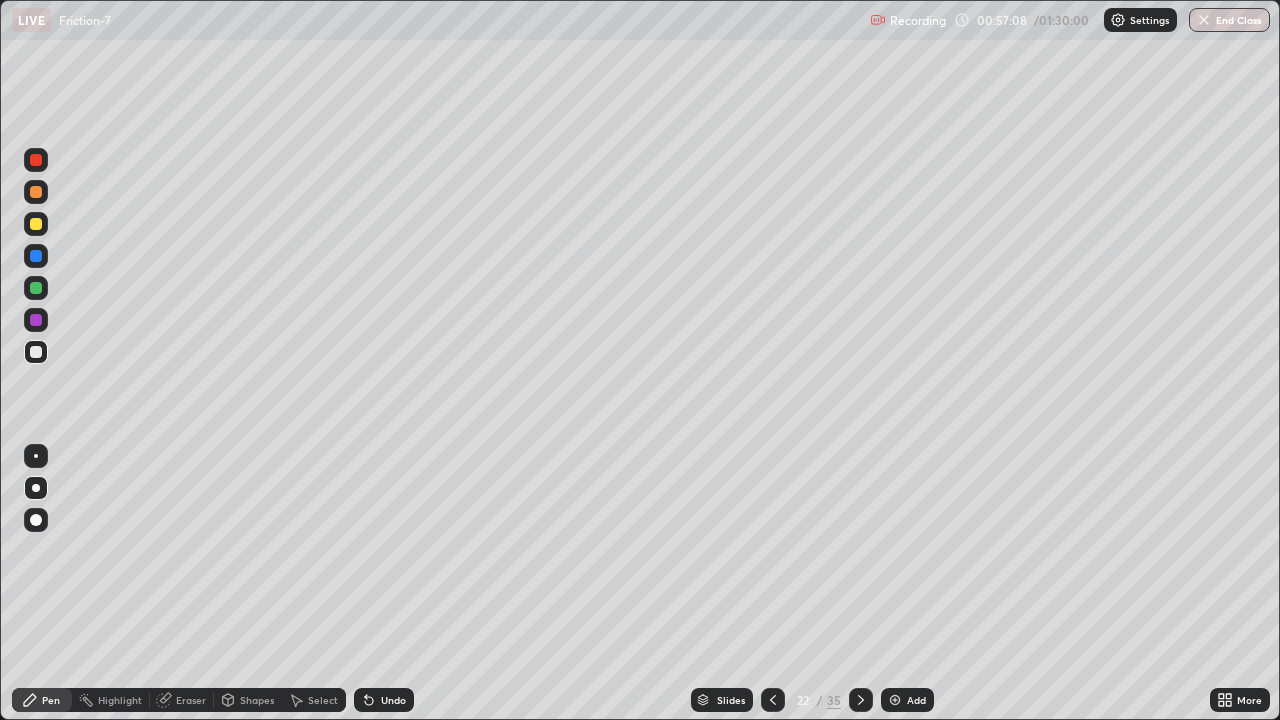 click at bounding box center [36, 288] 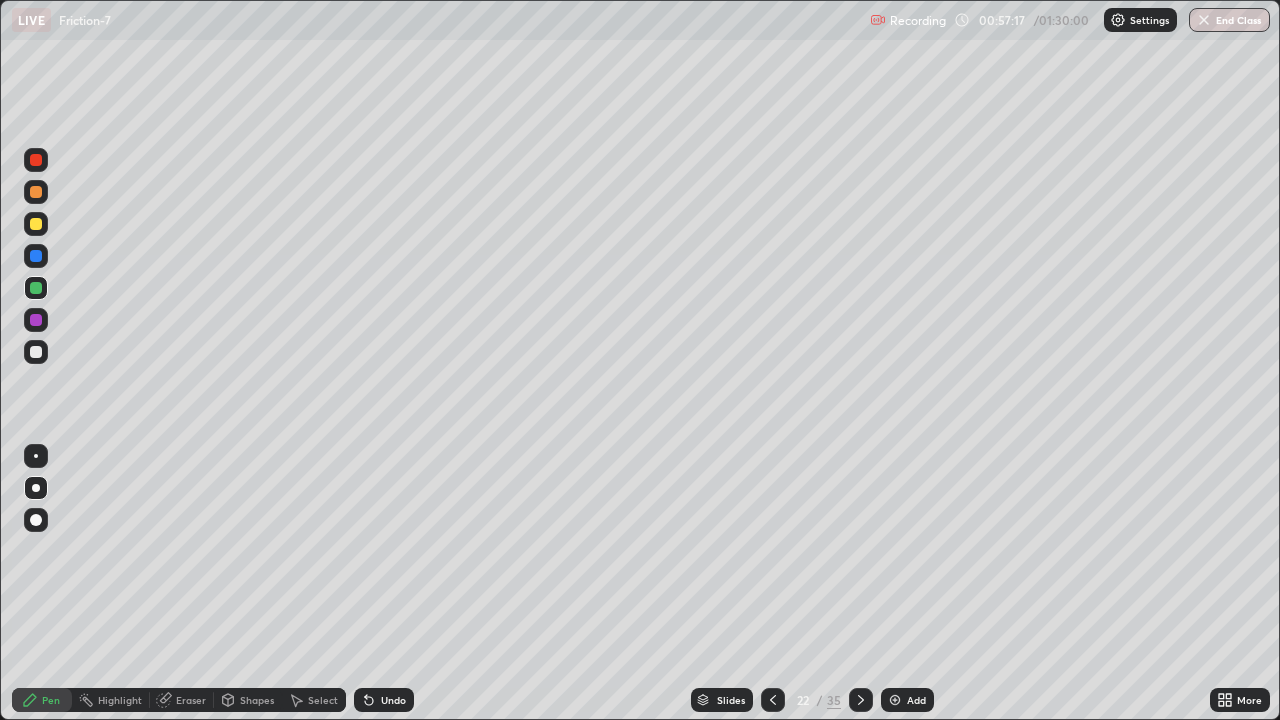 click at bounding box center [36, 256] 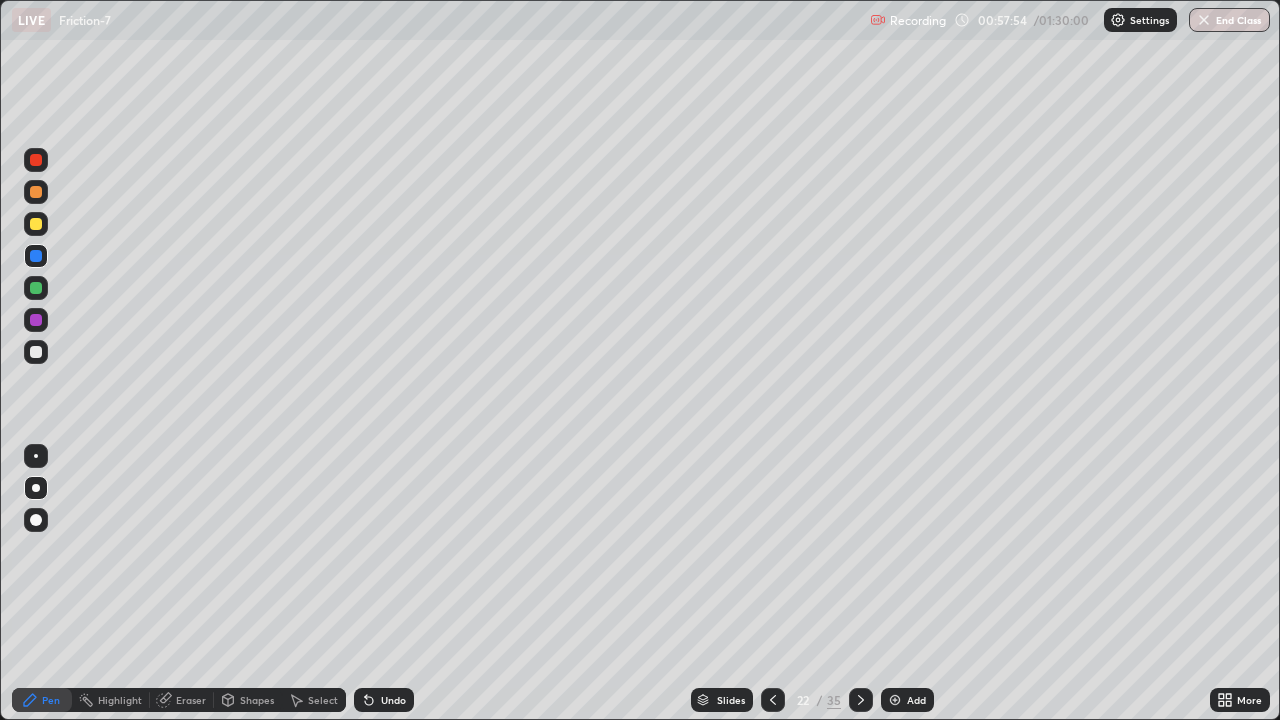 click at bounding box center (36, 256) 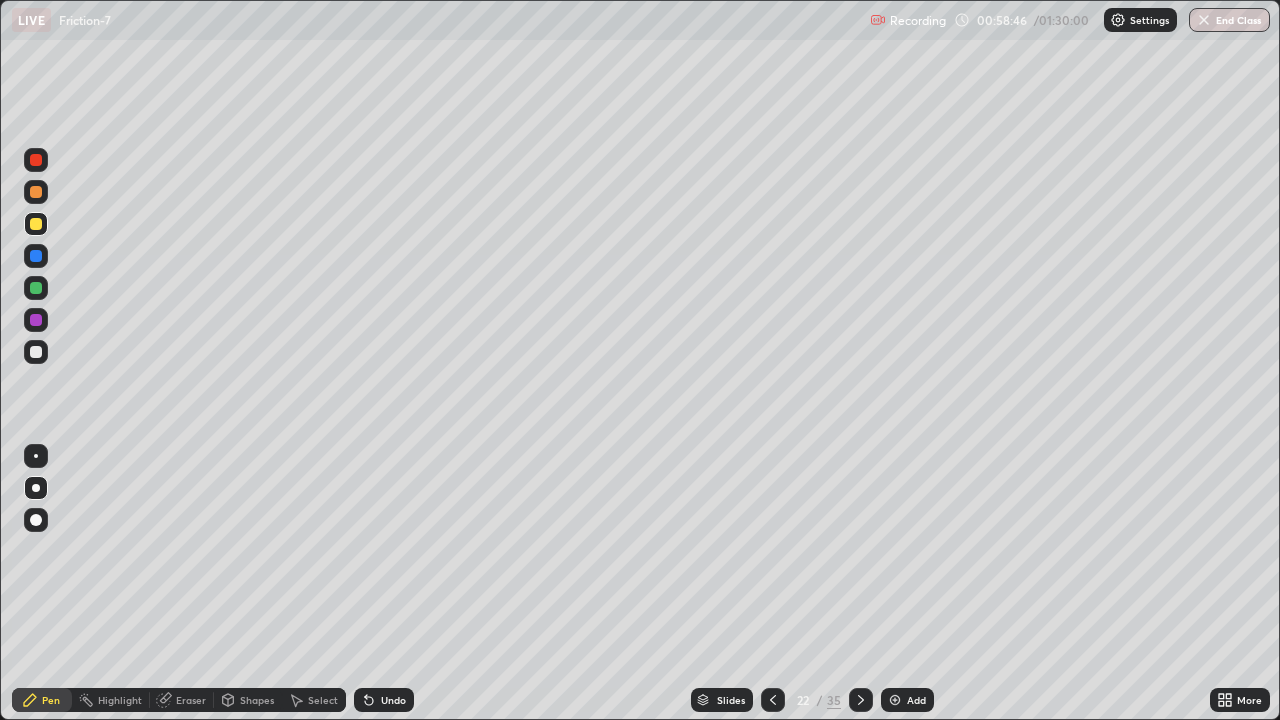 click on "Eraser" at bounding box center [191, 700] 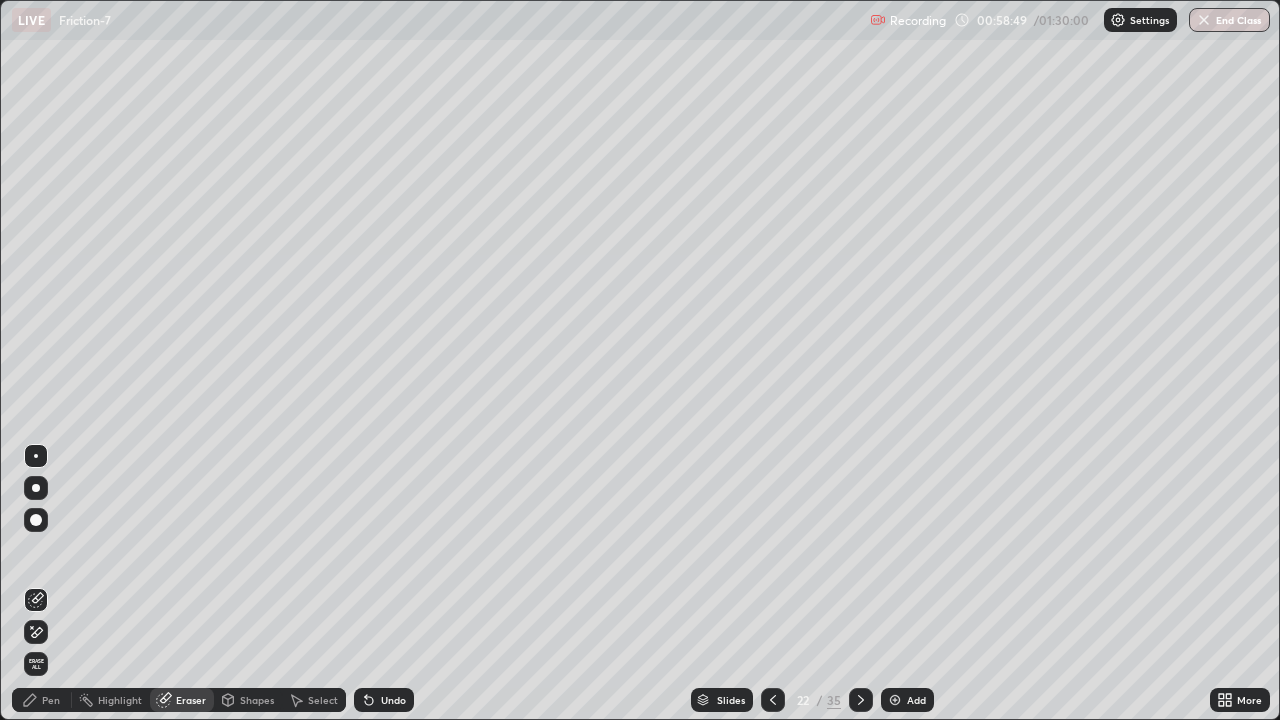 click on "Pen" at bounding box center (51, 700) 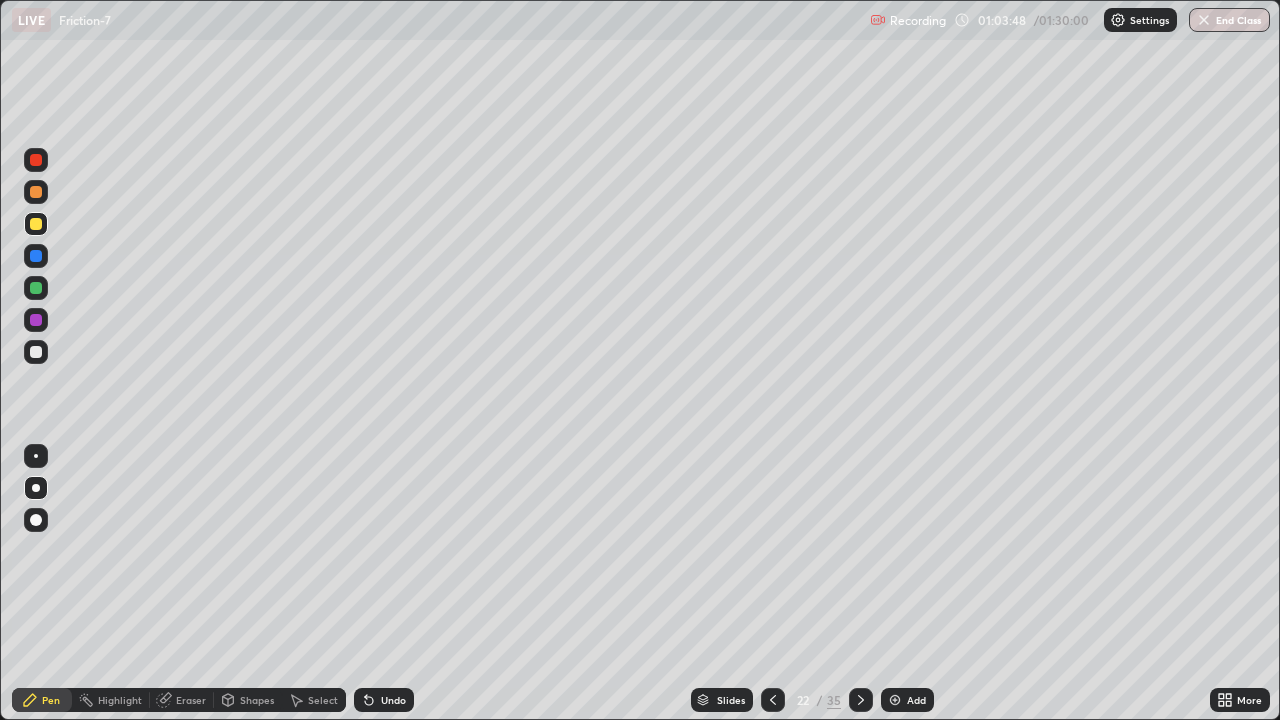 click at bounding box center [895, 700] 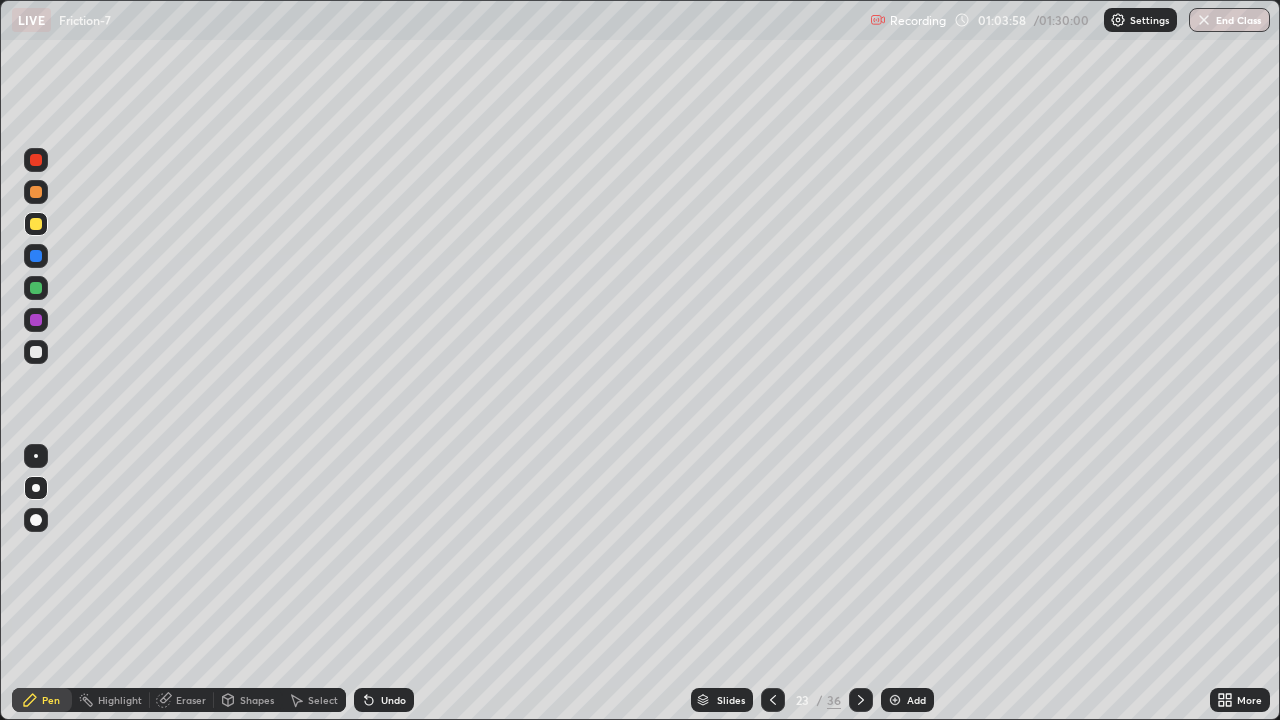 click at bounding box center [36, 352] 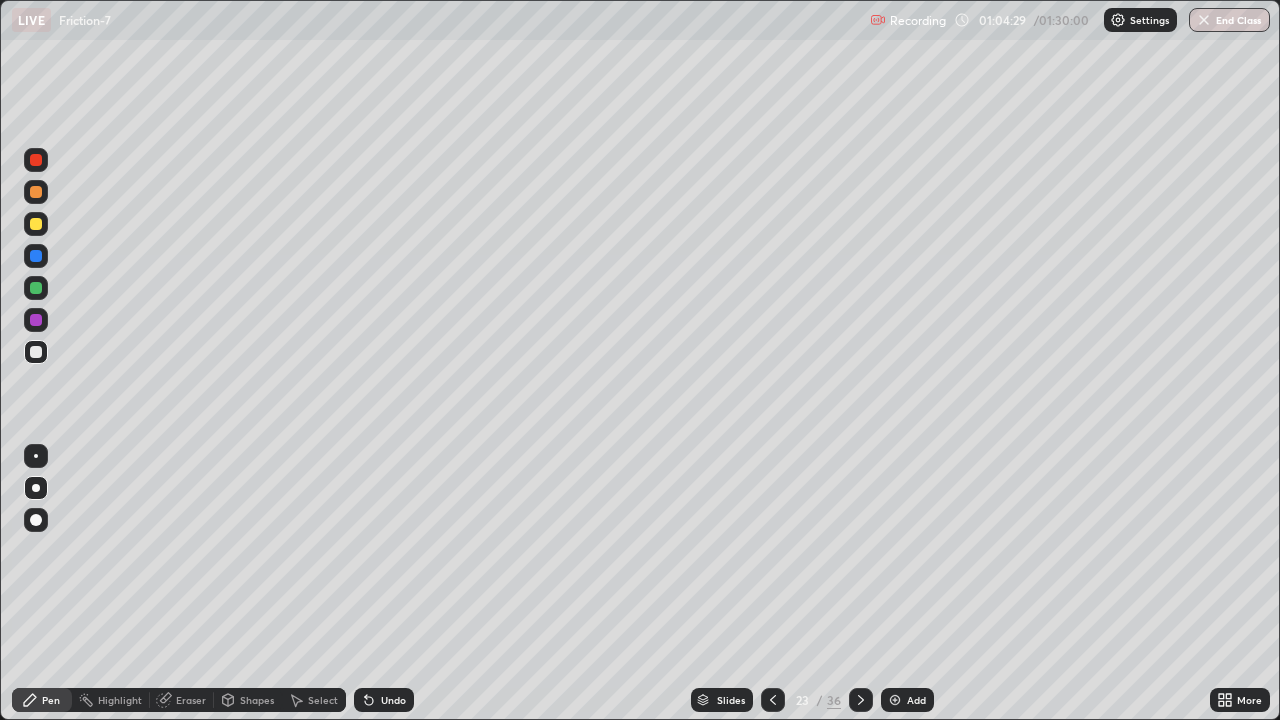 click at bounding box center [36, 320] 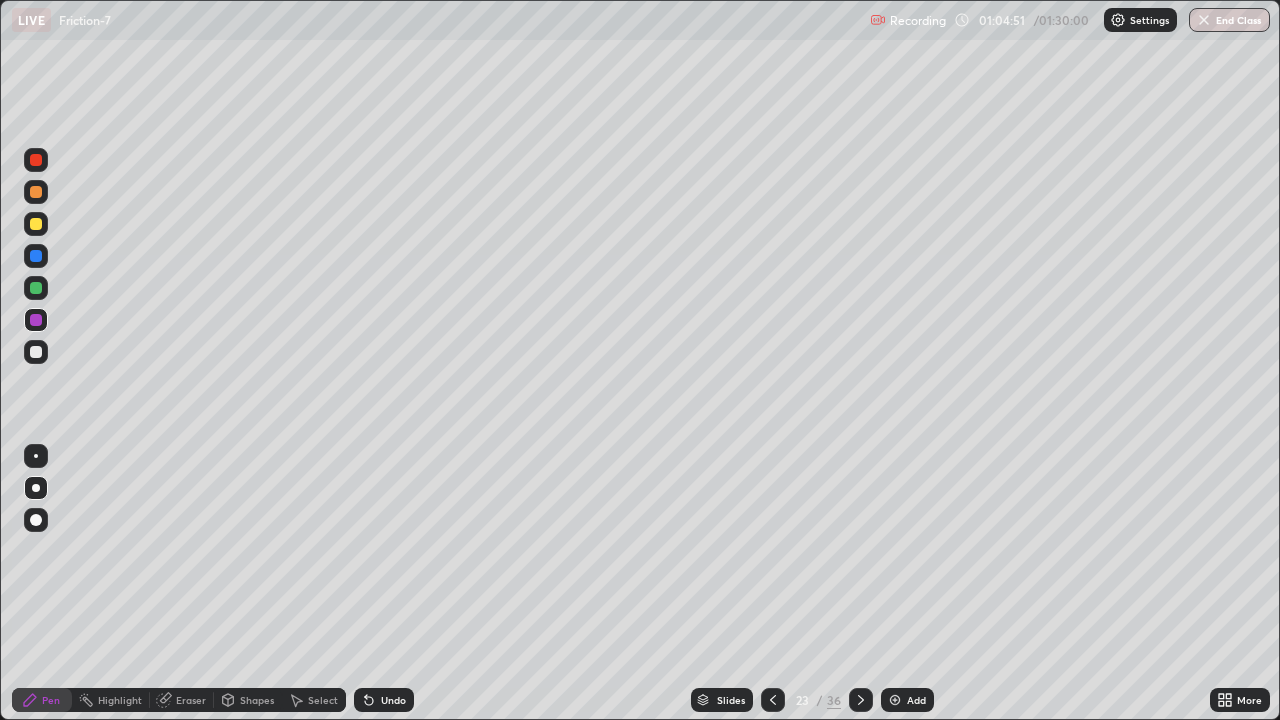 click at bounding box center [36, 160] 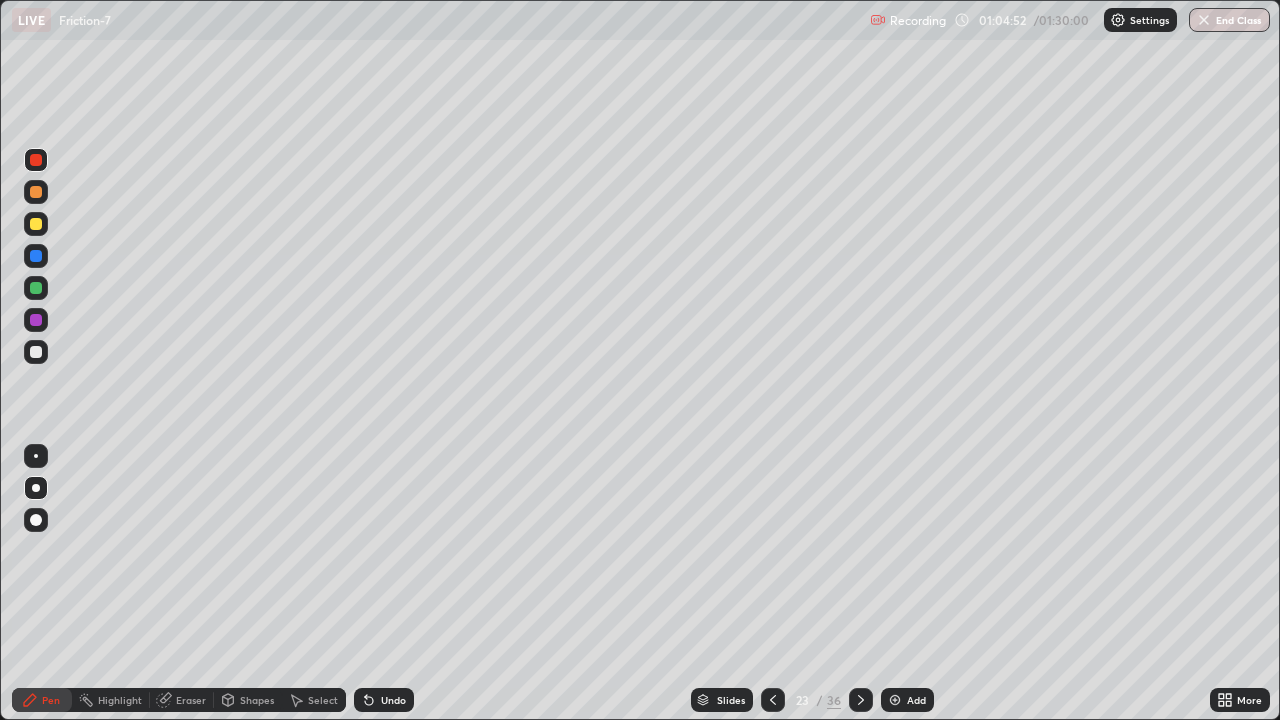click at bounding box center (36, 224) 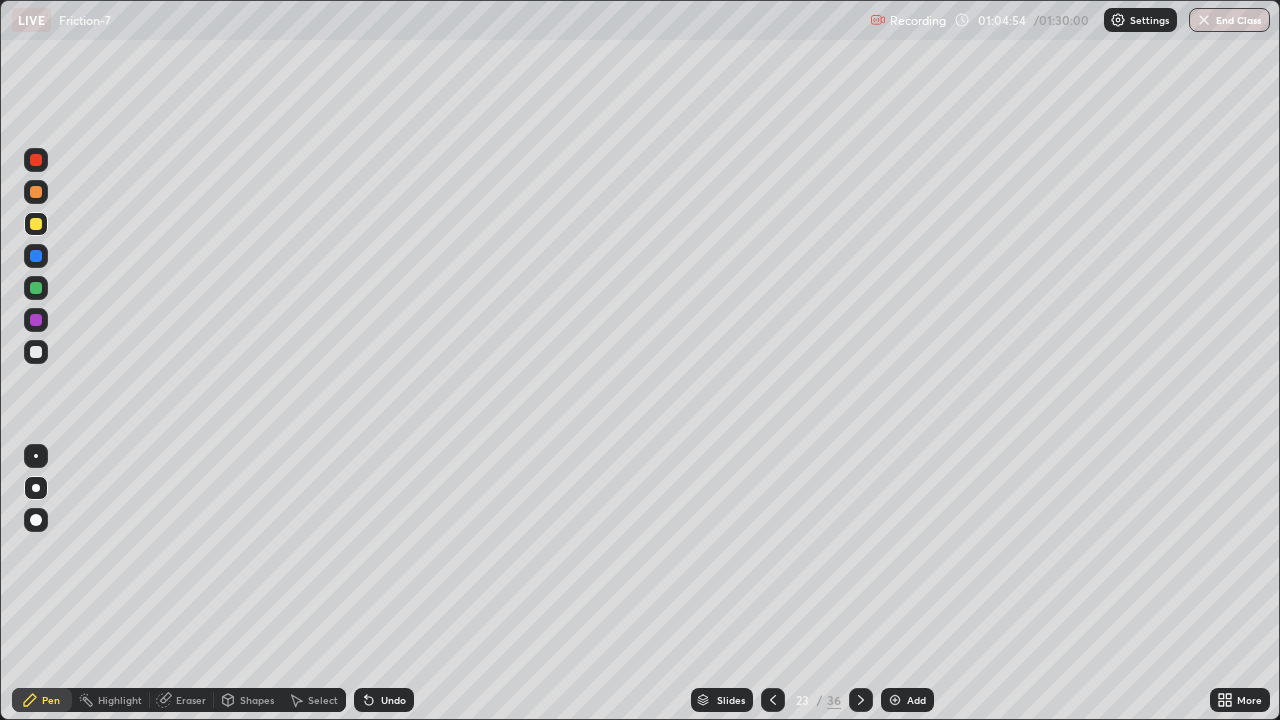 click at bounding box center (36, 352) 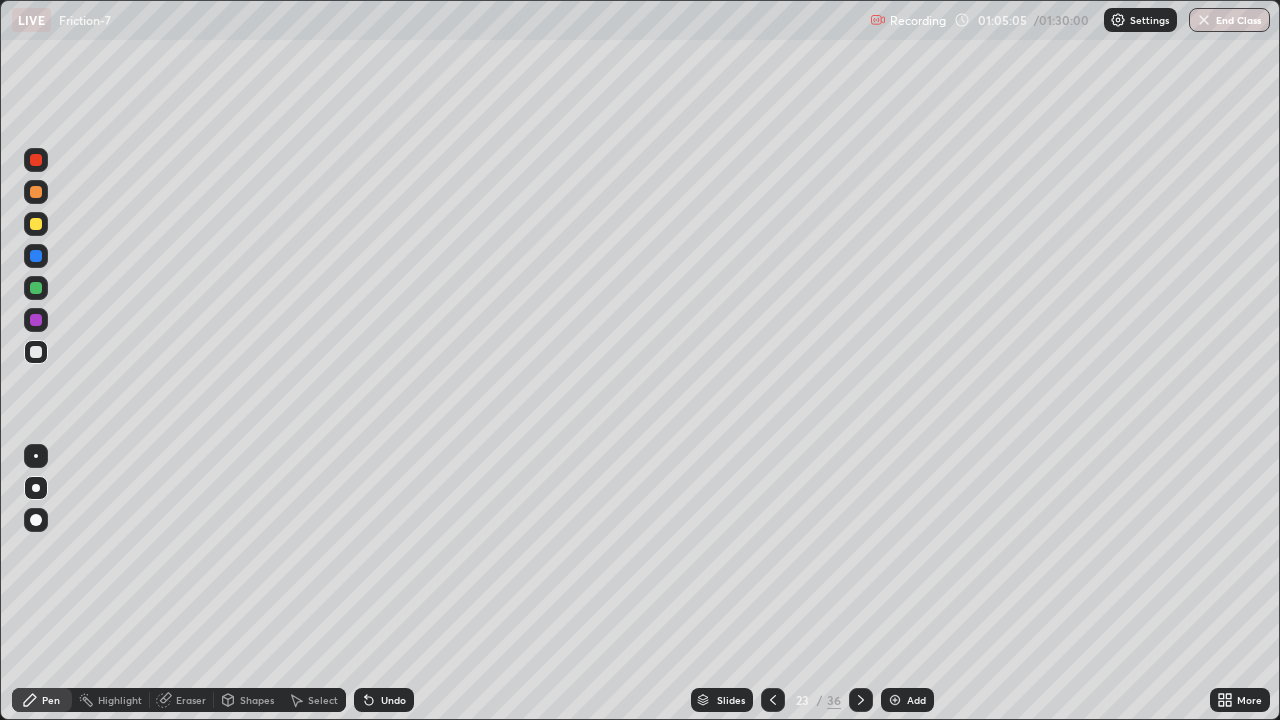 click at bounding box center [36, 288] 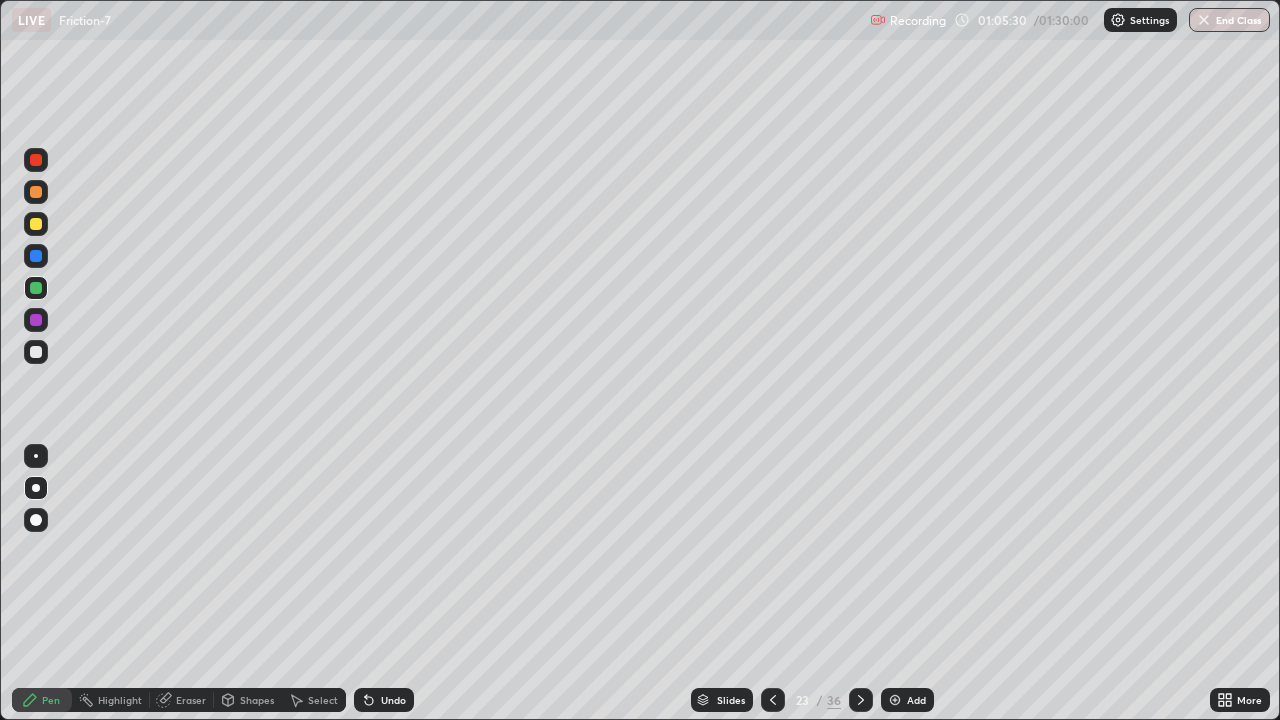 click on "Eraser" at bounding box center (191, 700) 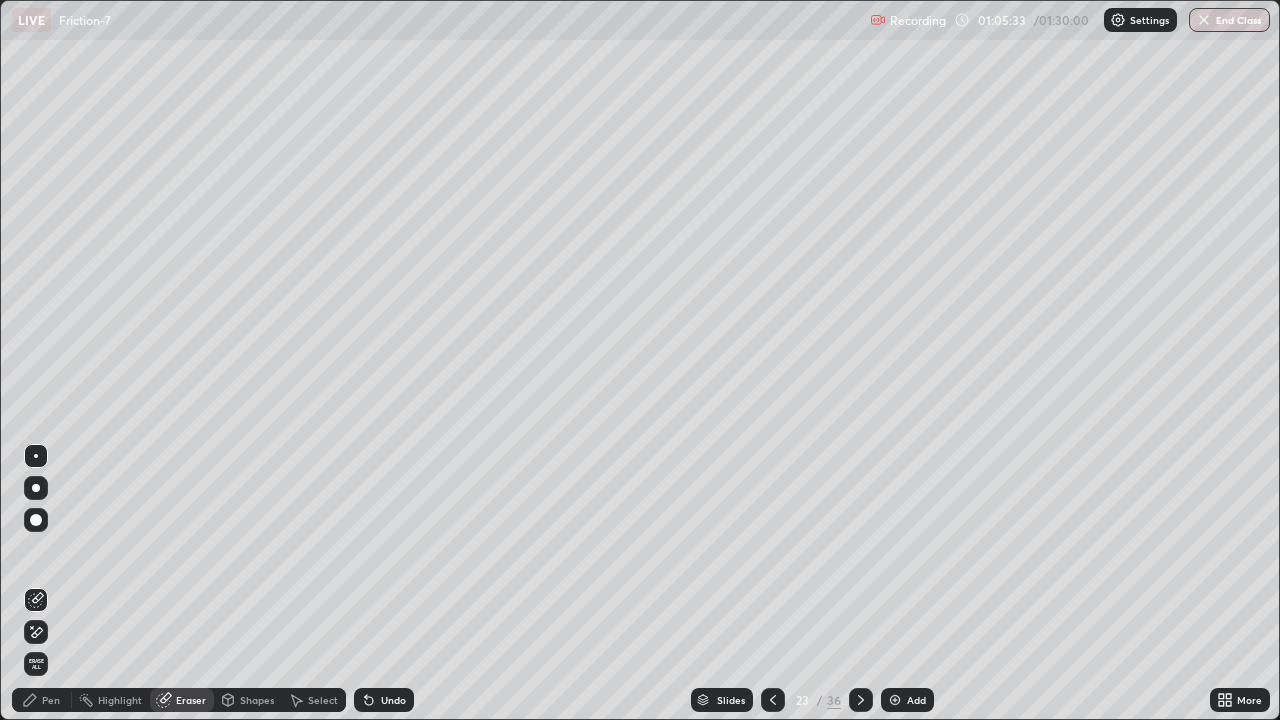 click 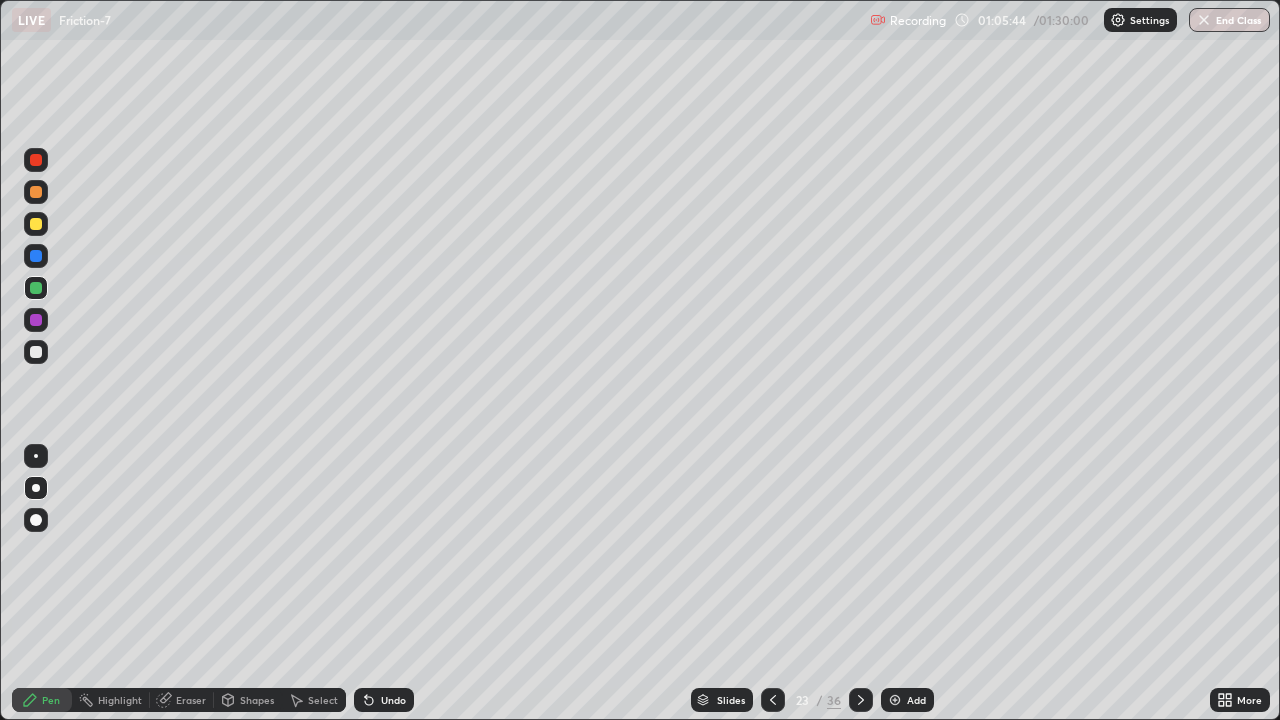 click at bounding box center [36, 256] 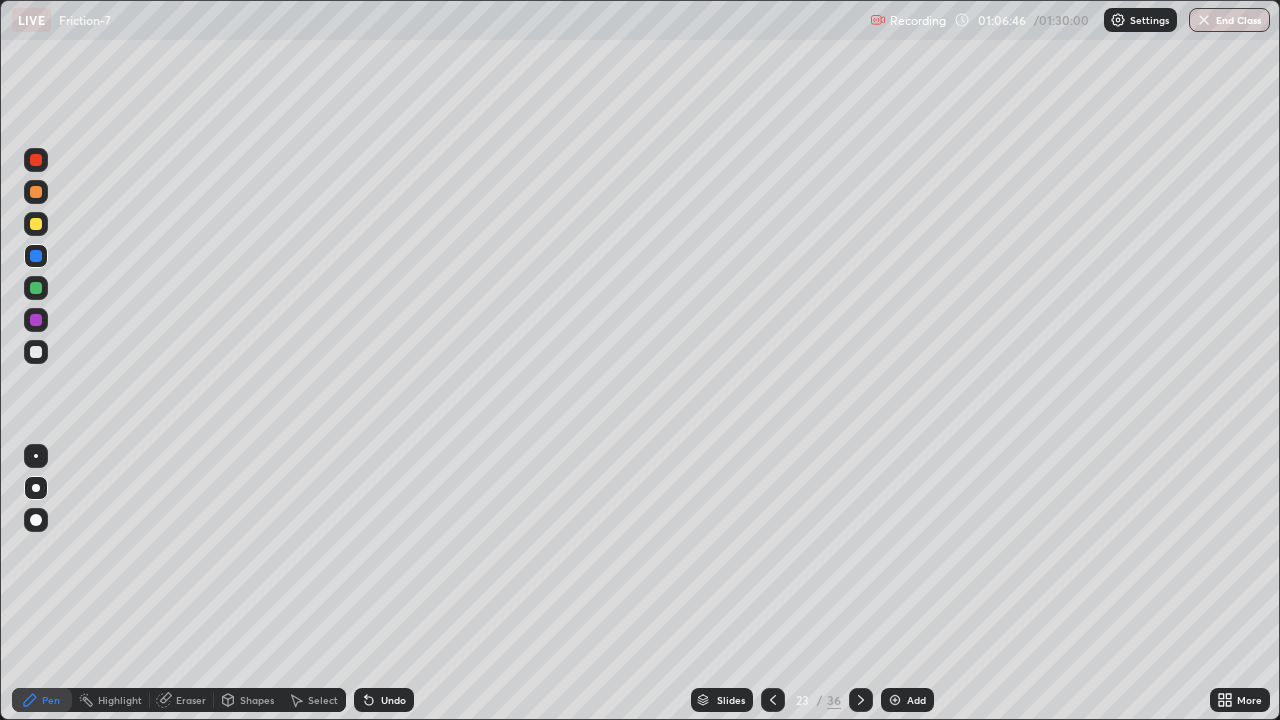 click 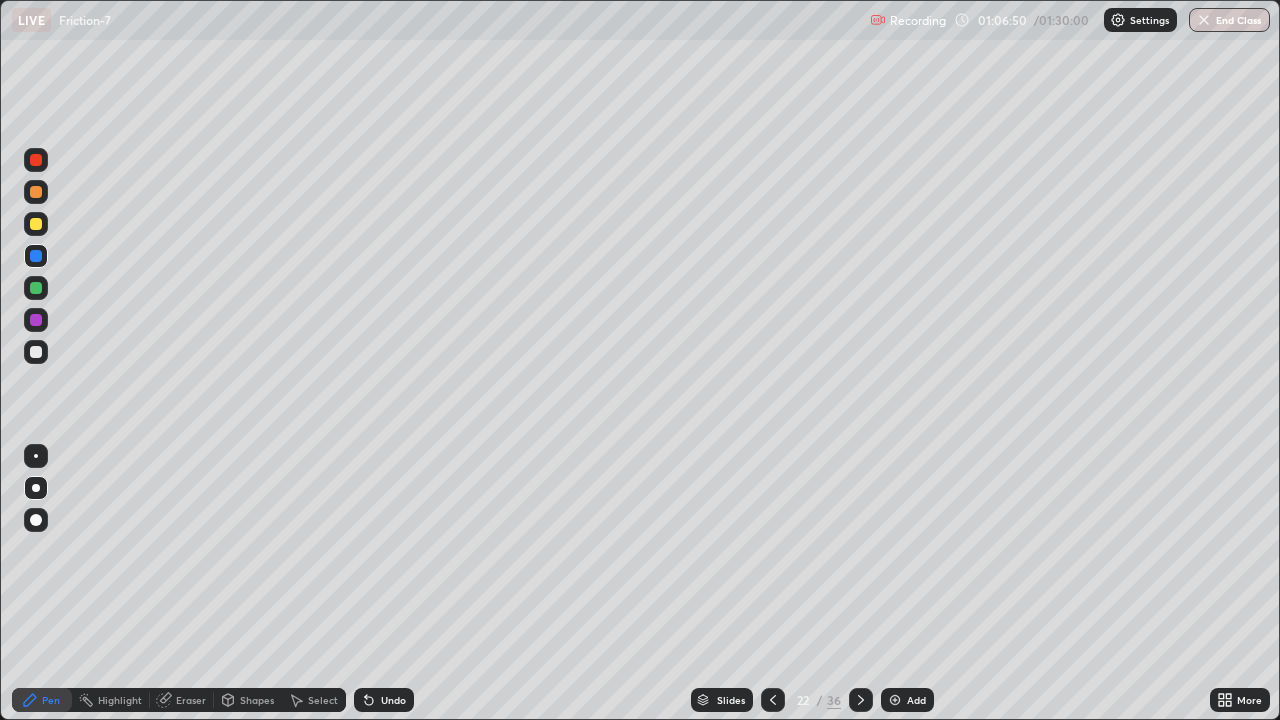 click 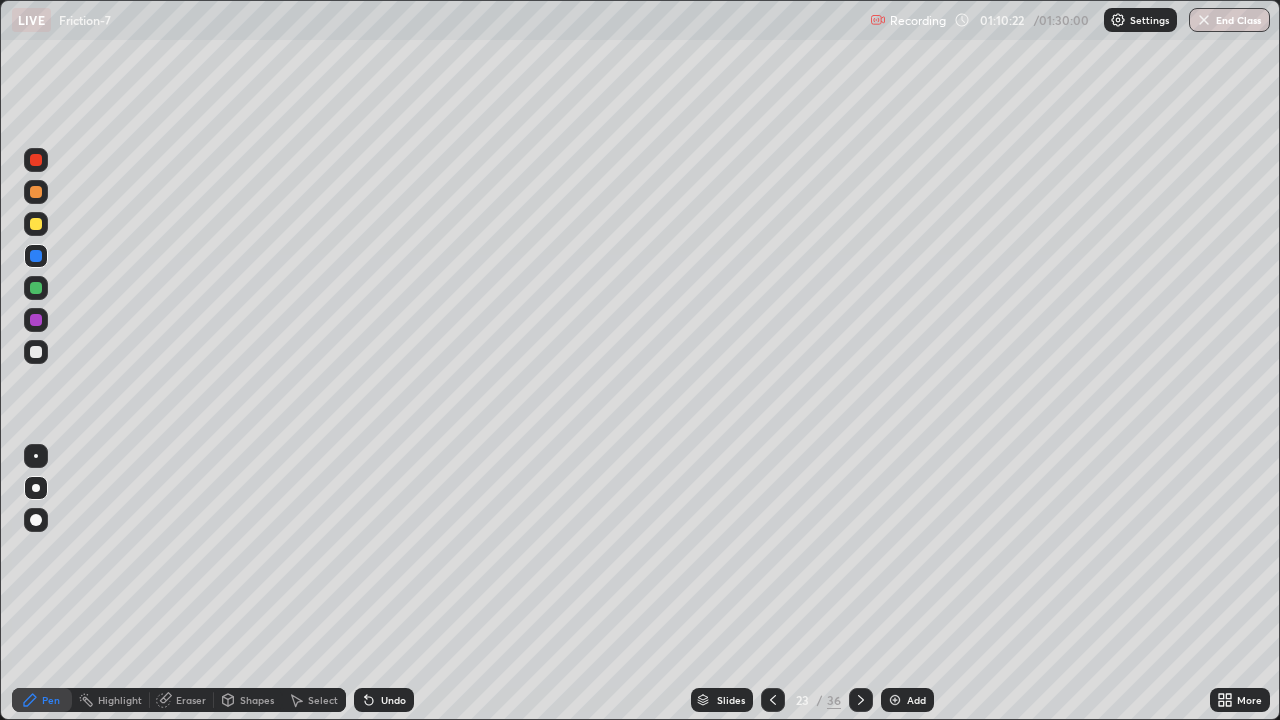 click on "Slides" at bounding box center [722, 700] 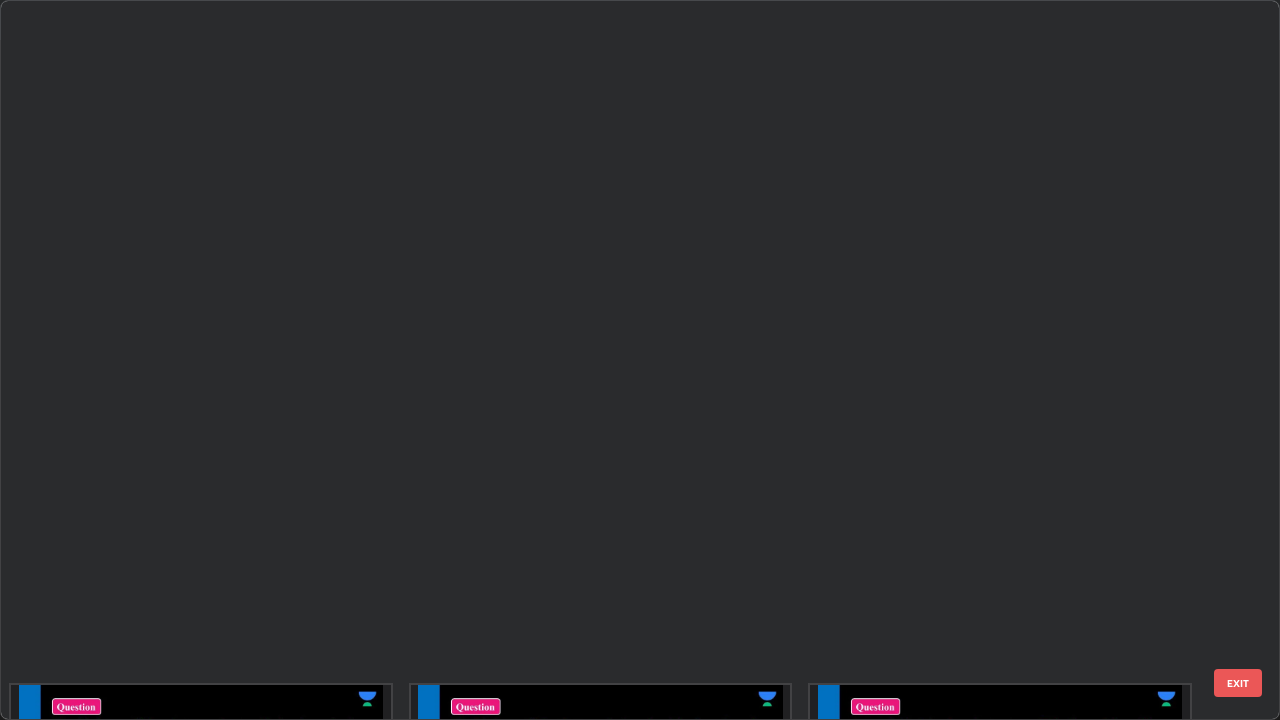 scroll, scrollTop: 1079, scrollLeft: 0, axis: vertical 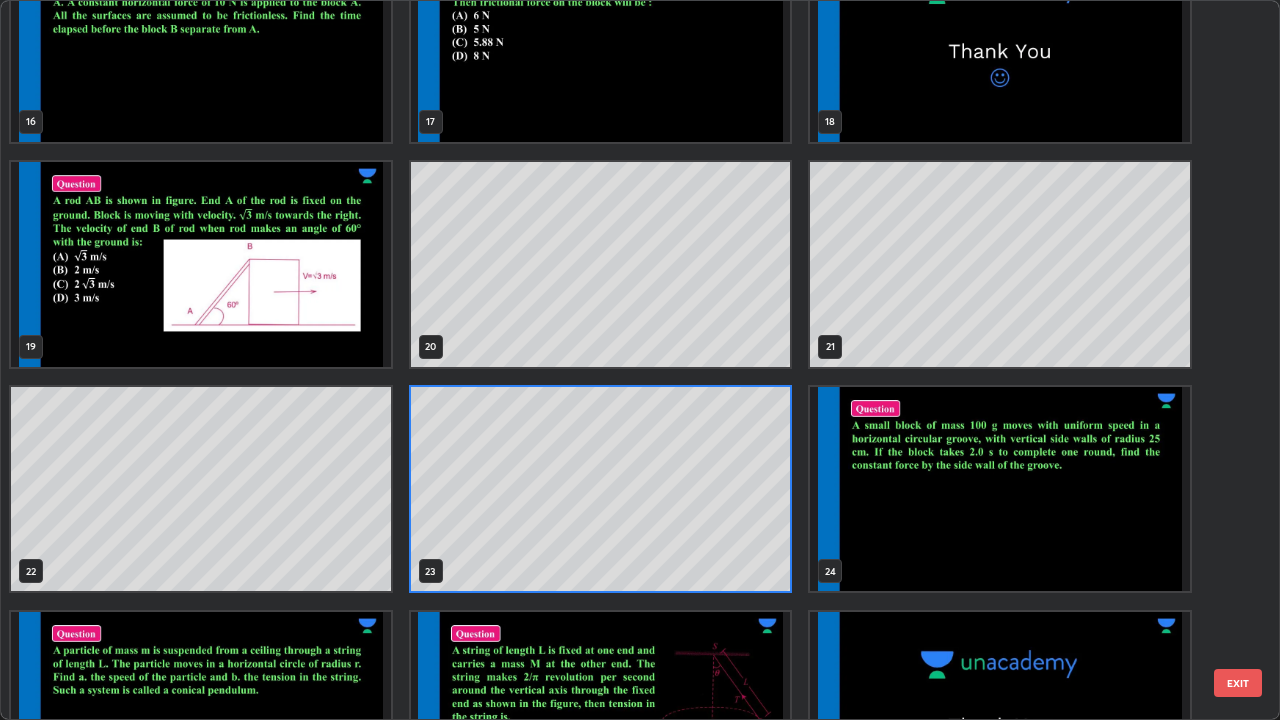 click at bounding box center (1000, 489) 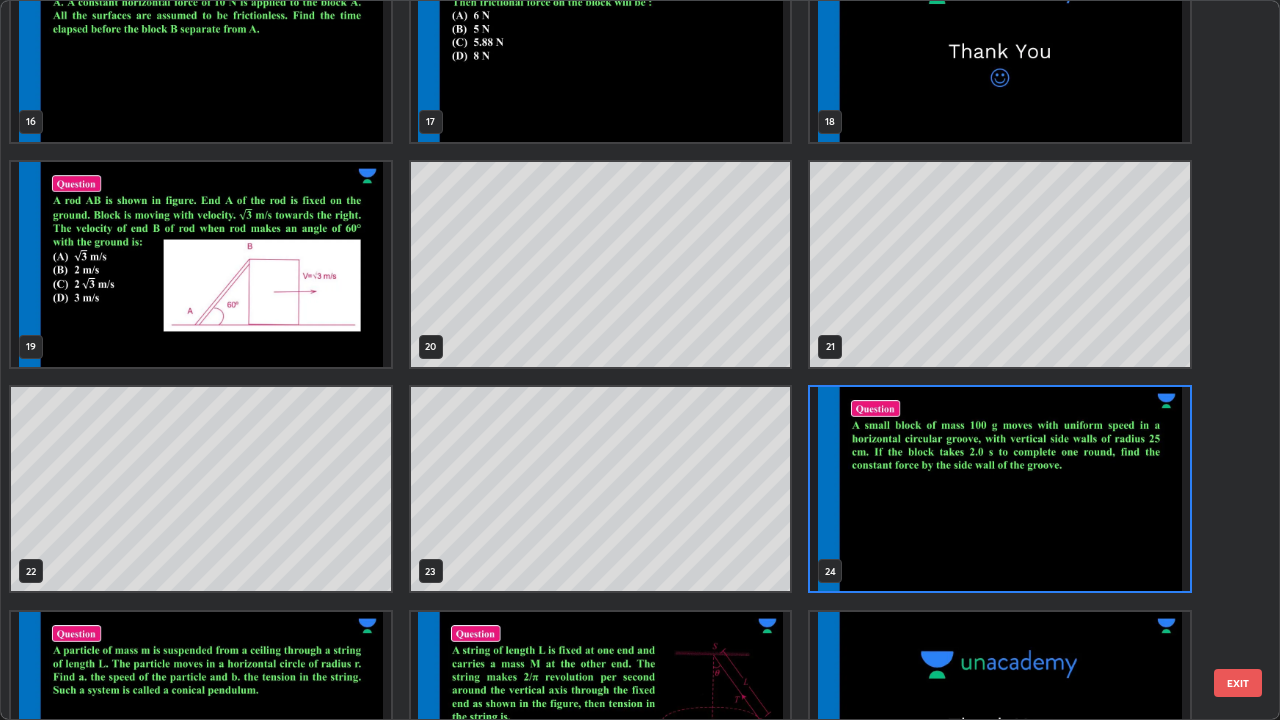 click at bounding box center (1000, 489) 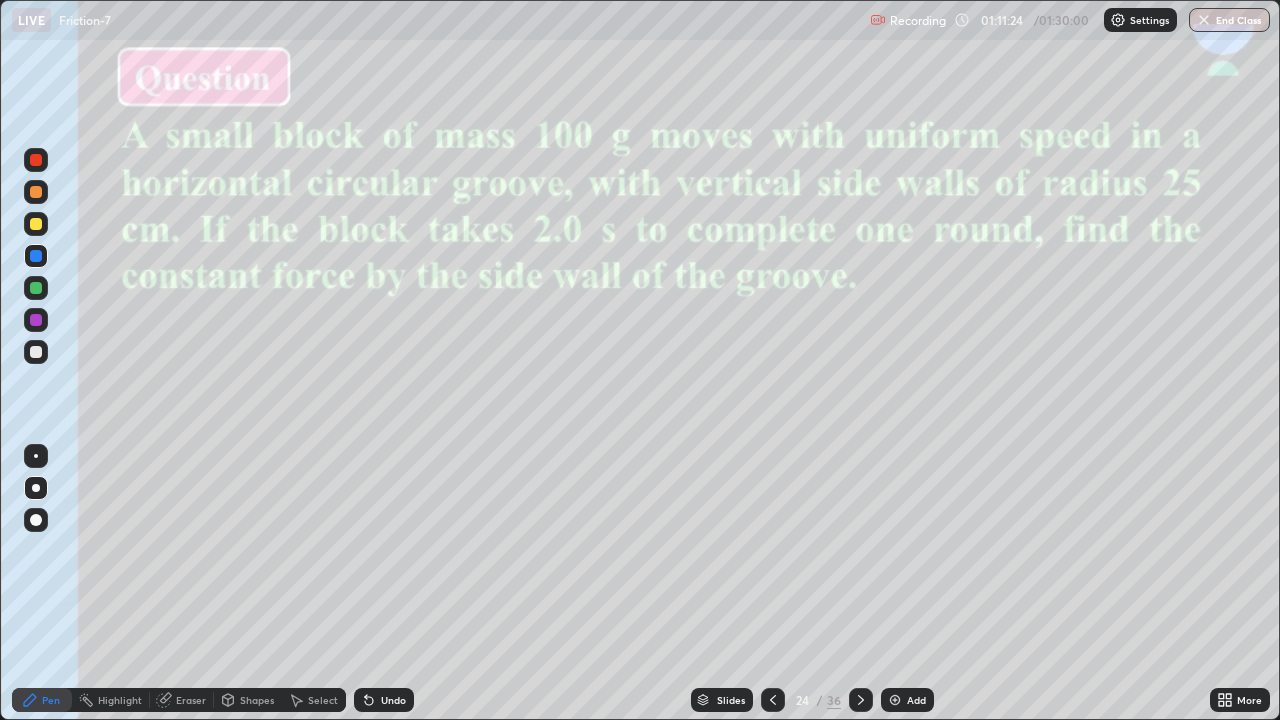 click at bounding box center (36, 320) 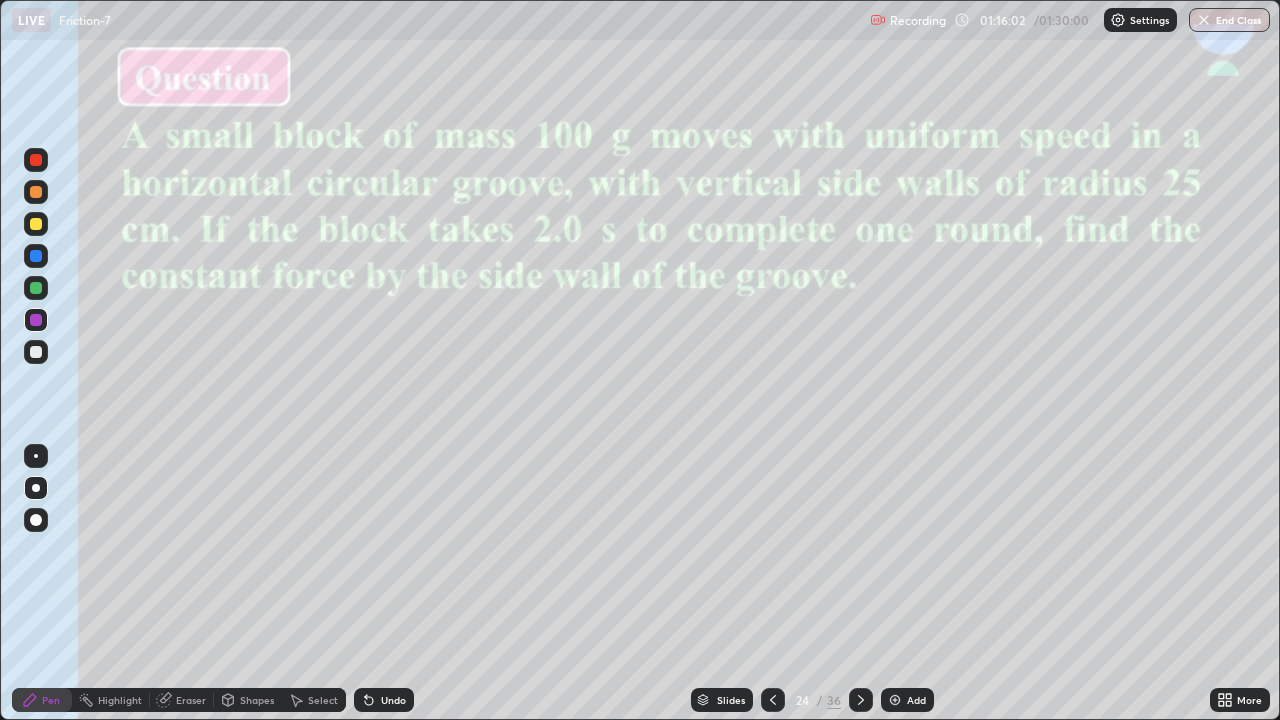 click on "Slides" at bounding box center [731, 700] 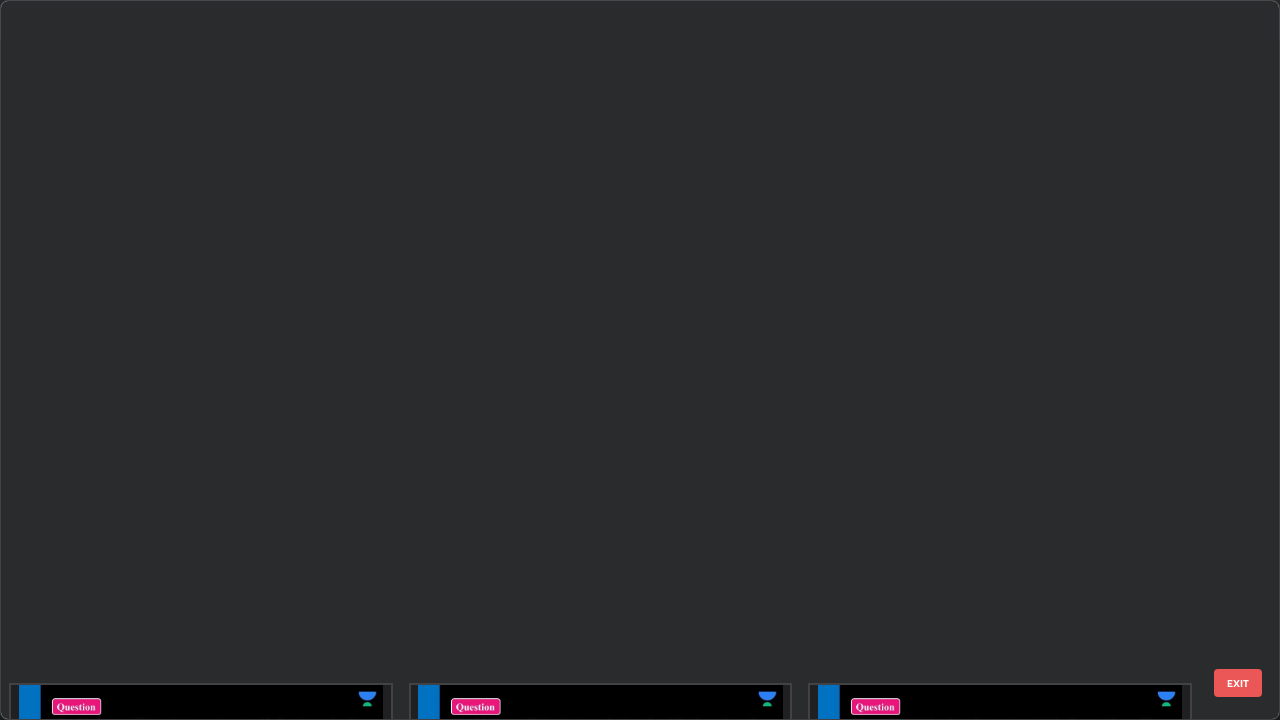 scroll, scrollTop: 1079, scrollLeft: 0, axis: vertical 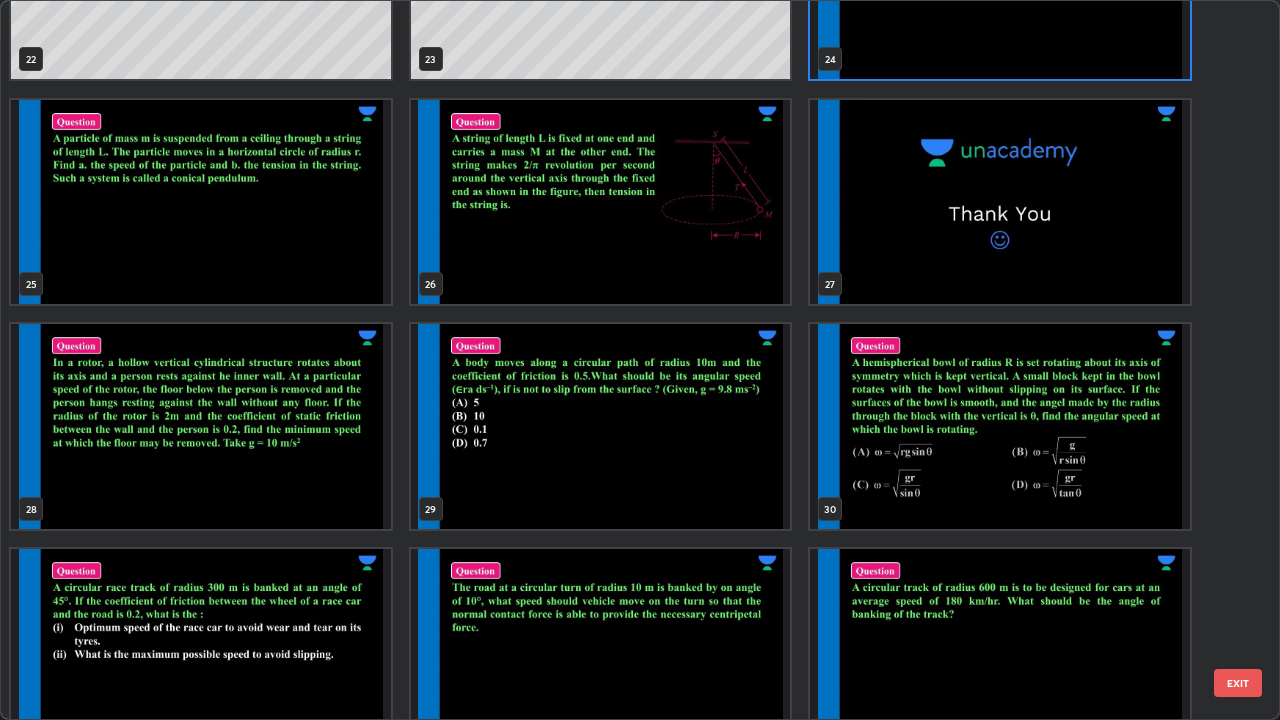 click at bounding box center (201, 426) 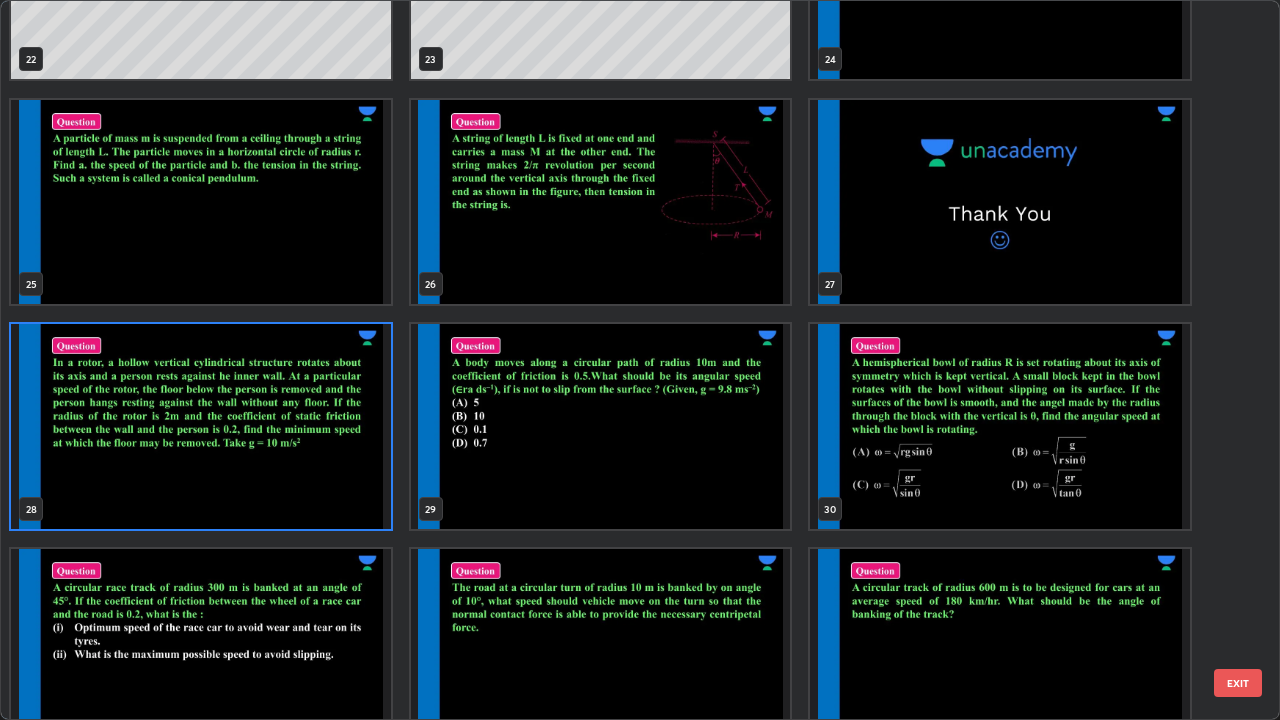 click at bounding box center (201, 426) 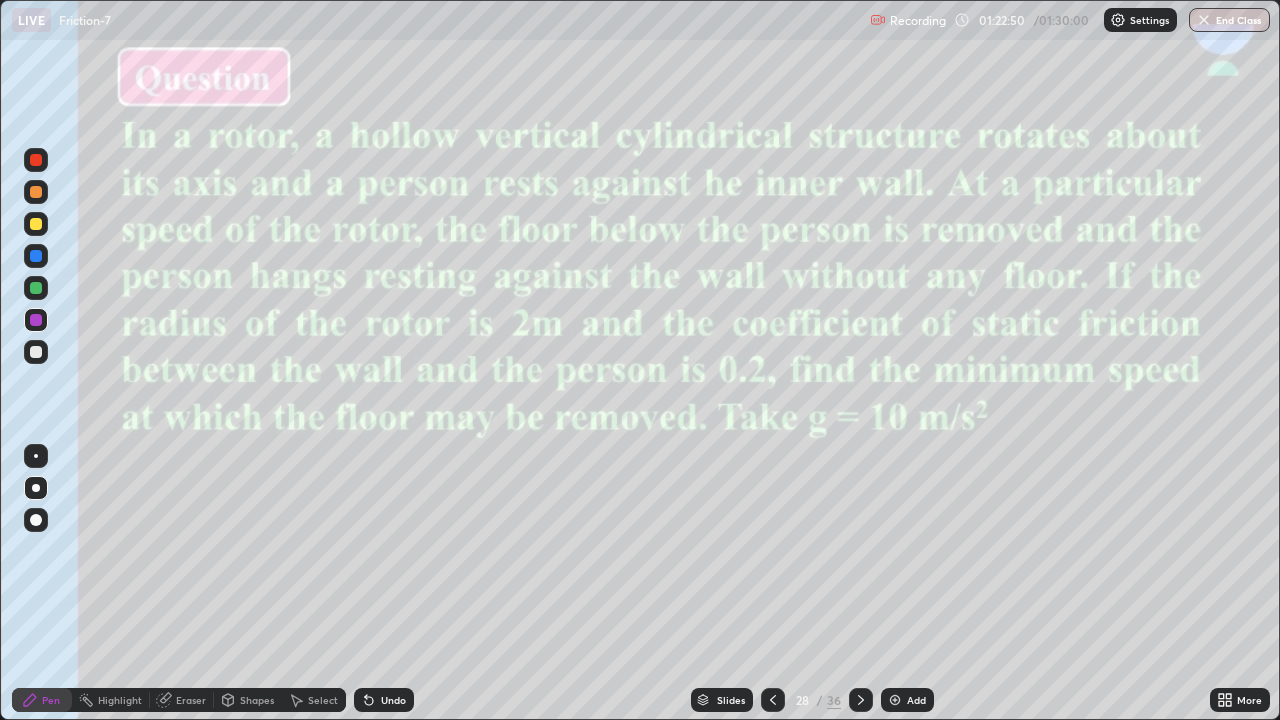 click on "End Class" at bounding box center (1229, 20) 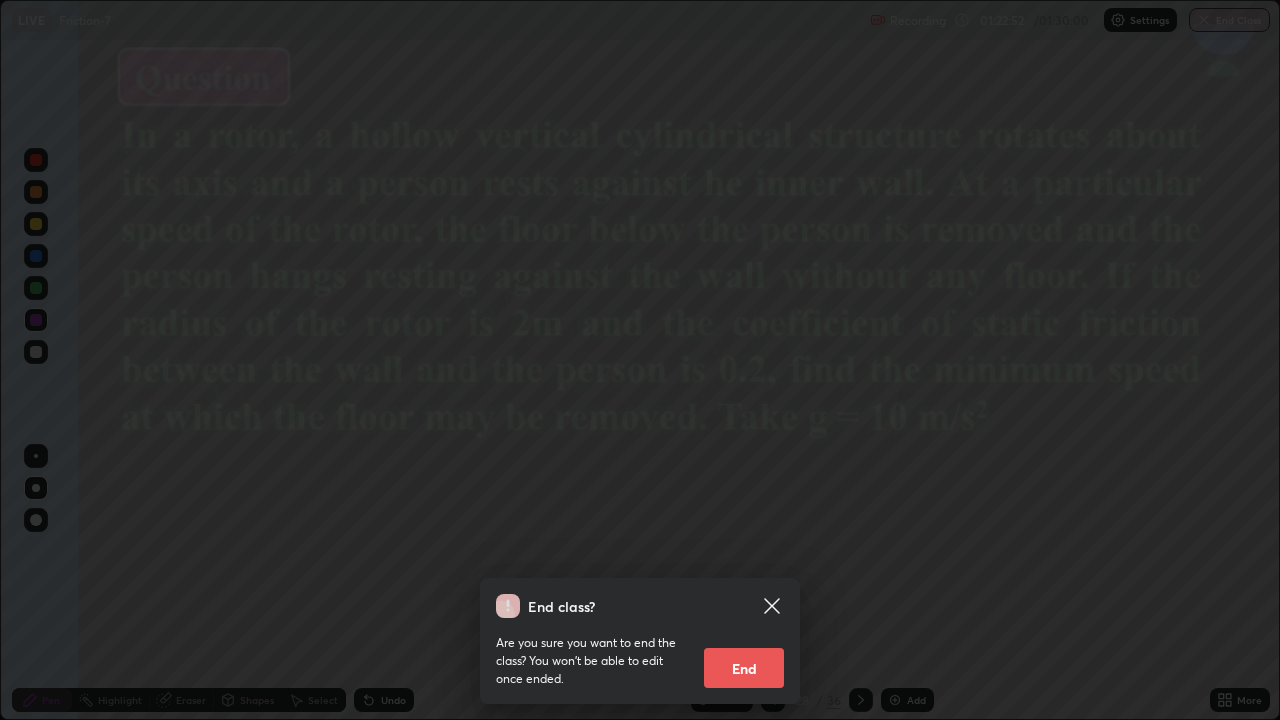 click on "End" at bounding box center [744, 668] 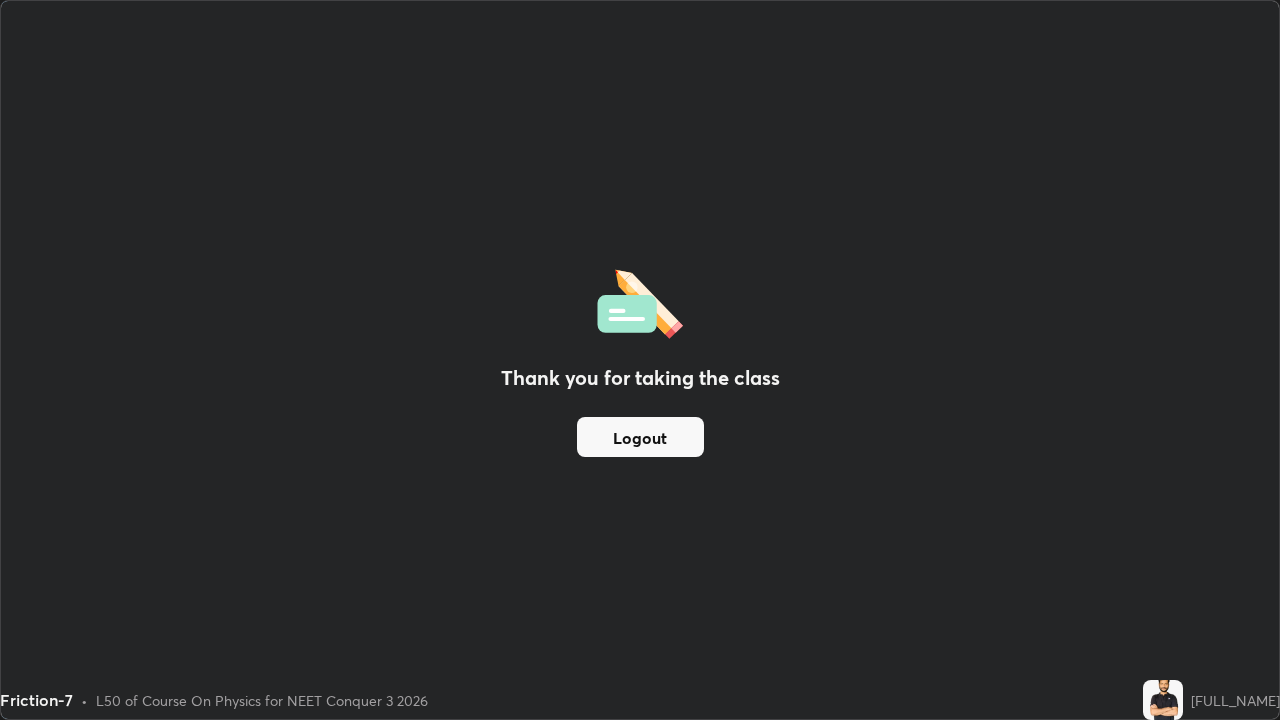 click on "Logout" at bounding box center [640, 437] 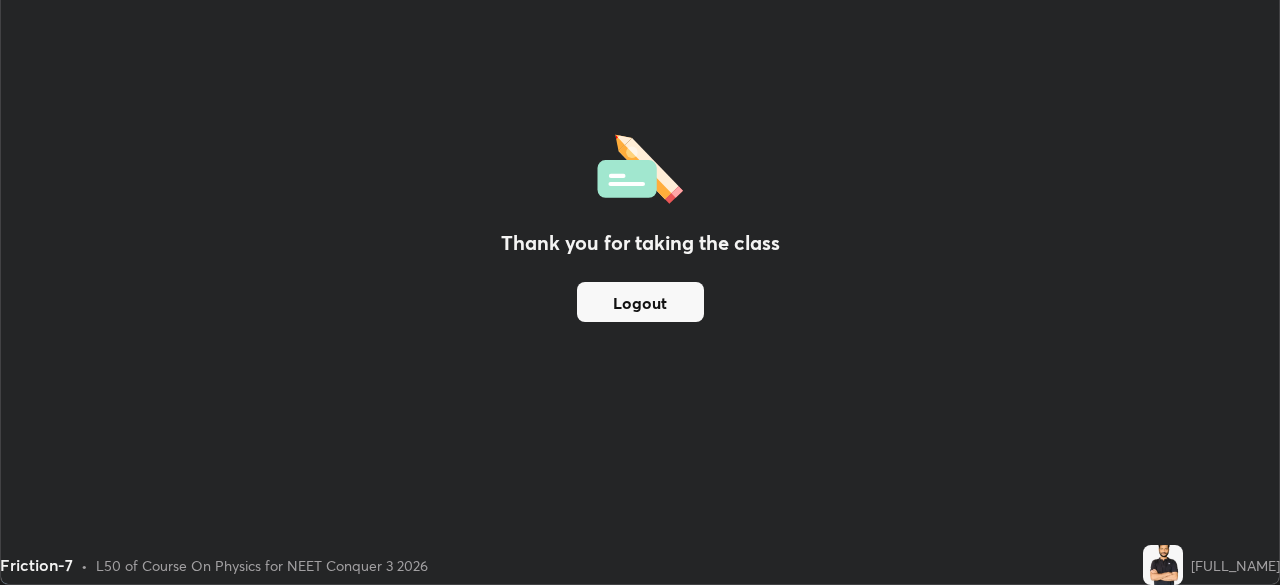 scroll, scrollTop: 585, scrollLeft: 1280, axis: both 